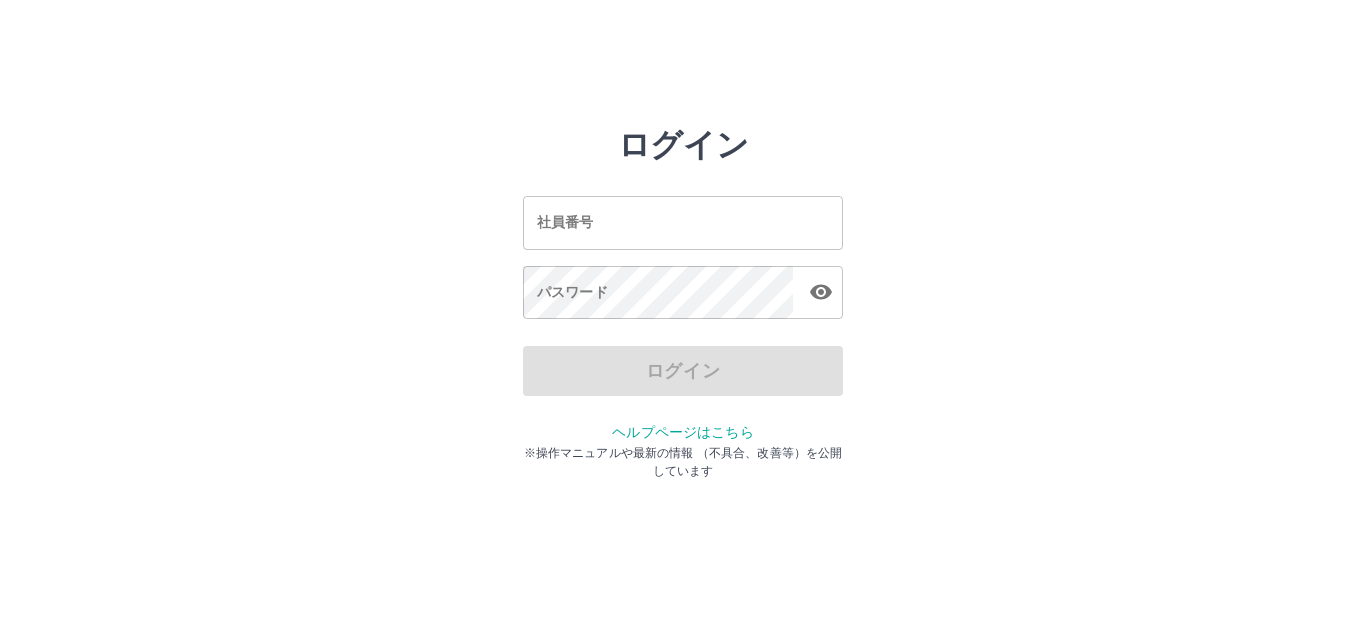 scroll, scrollTop: 0, scrollLeft: 0, axis: both 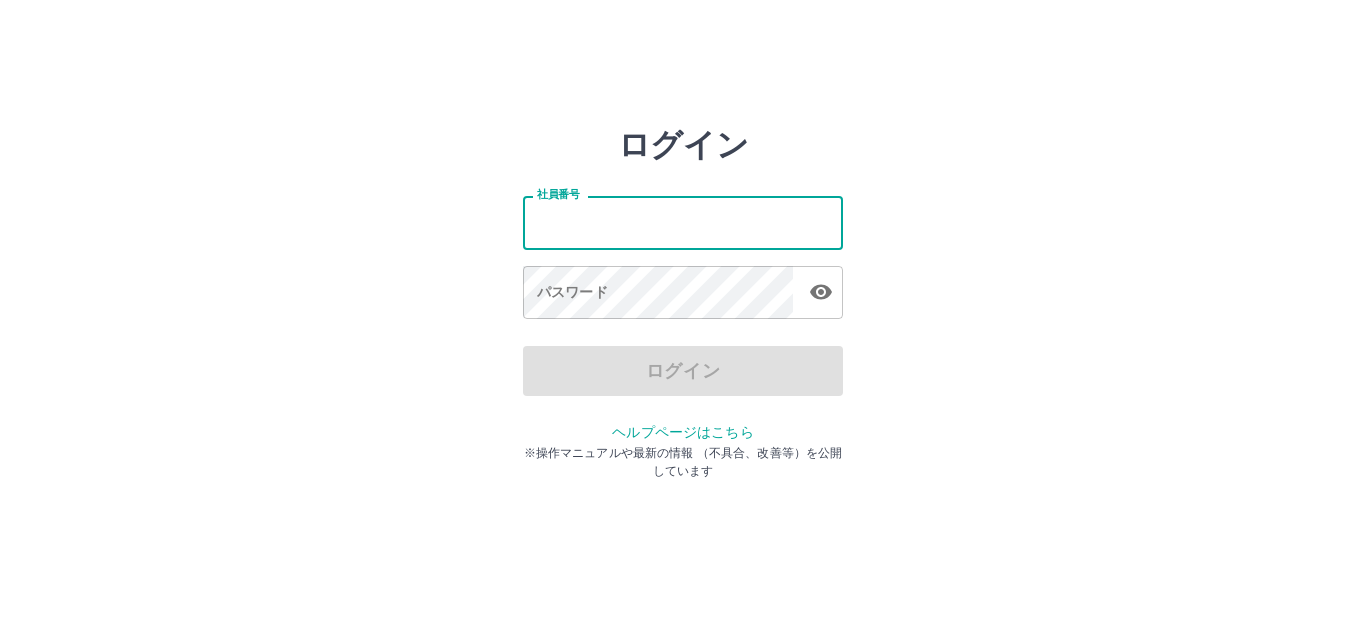 drag, startPoint x: 0, startPoint y: 0, endPoint x: 615, endPoint y: 218, distance: 652.49445 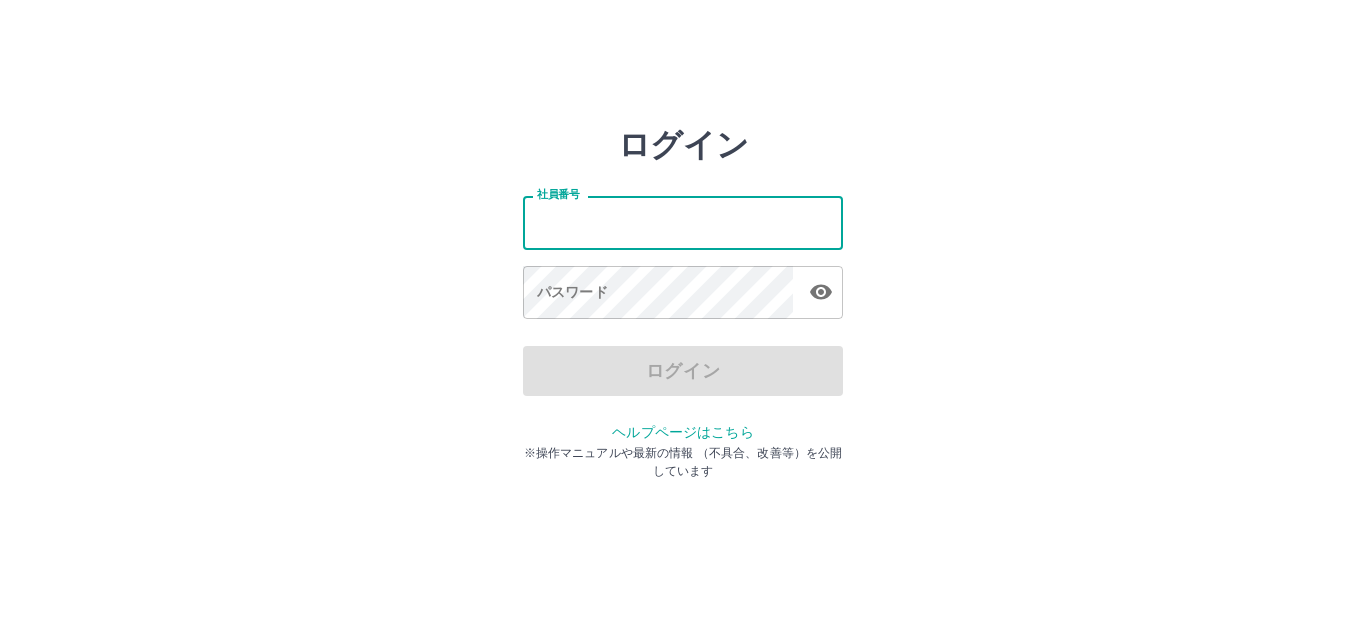 type on "*******" 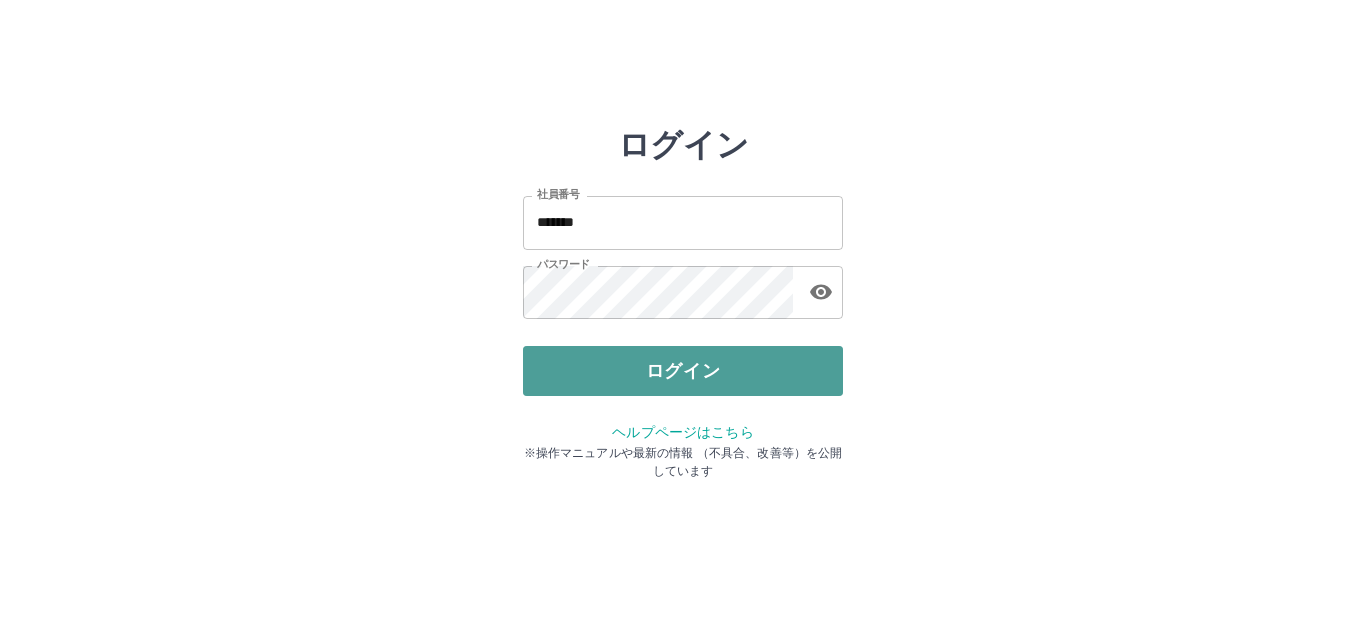click on "ログイン" at bounding box center (683, 371) 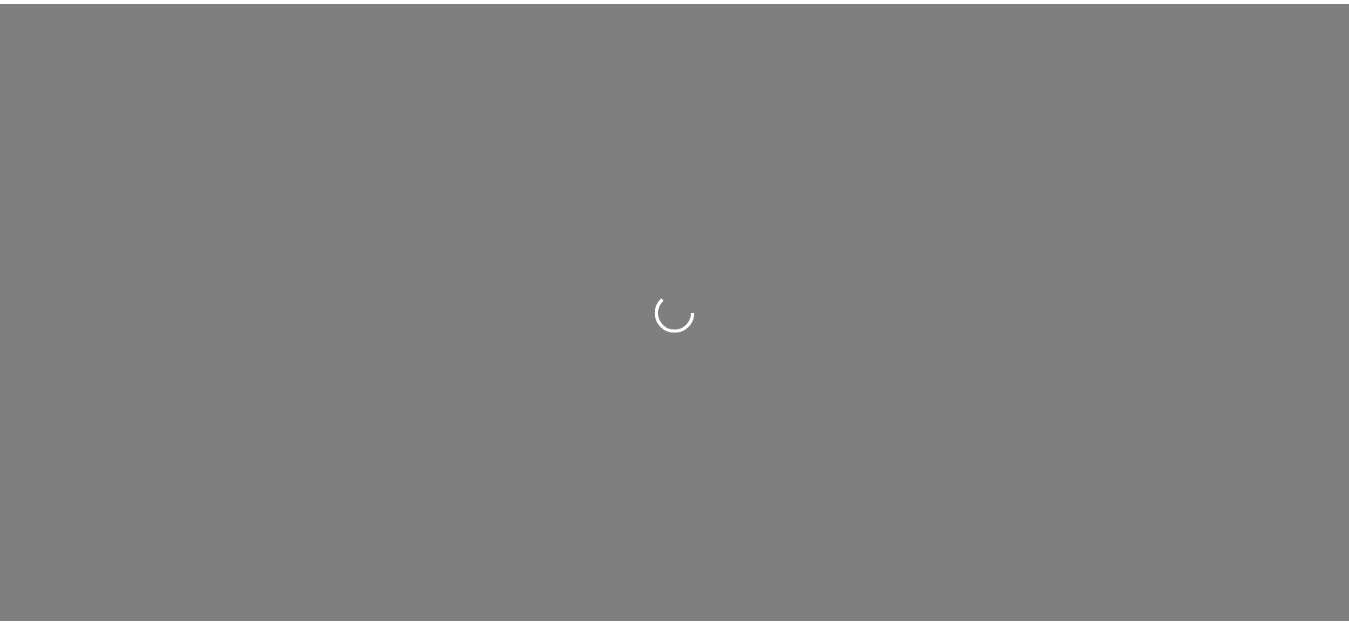 scroll, scrollTop: 0, scrollLeft: 0, axis: both 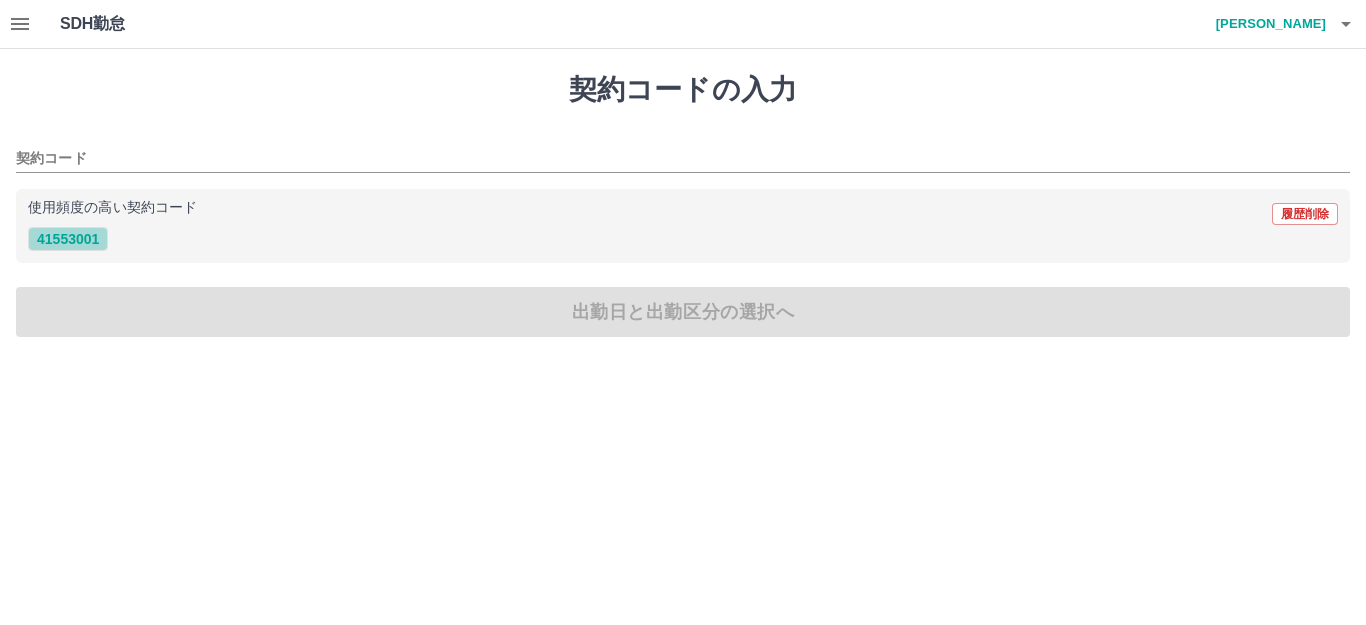 click on "41553001" at bounding box center [68, 239] 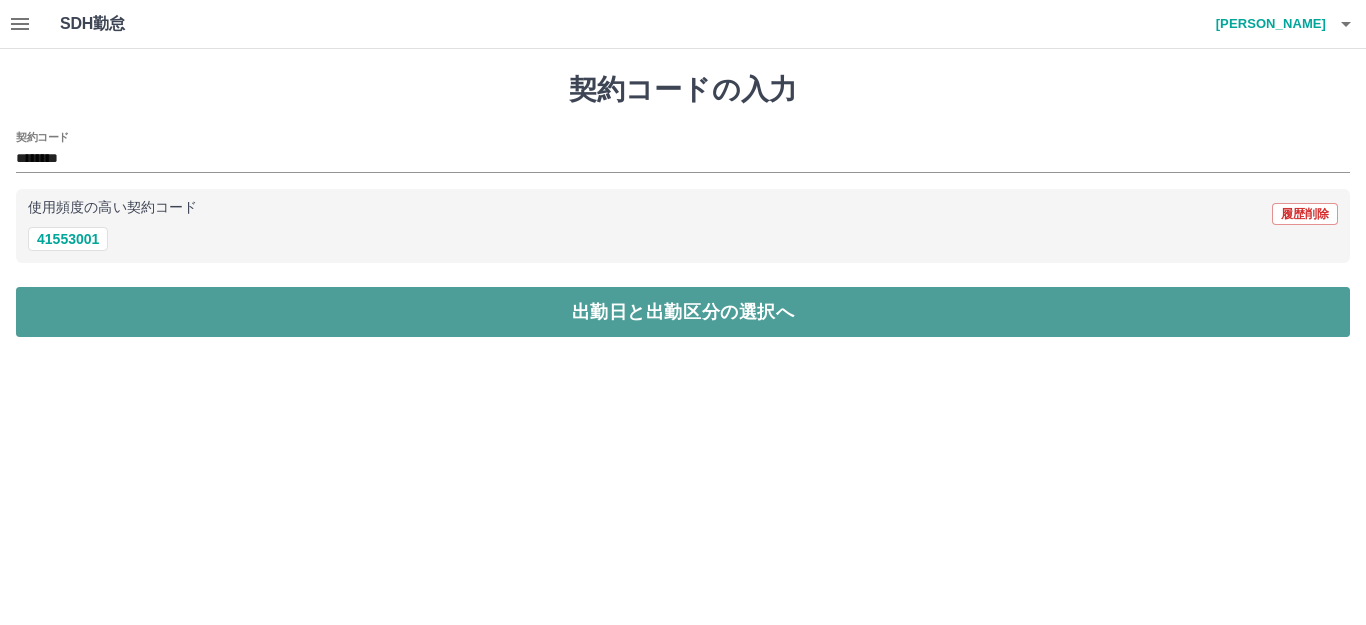 click on "出勤日と出勤区分の選択へ" at bounding box center (683, 312) 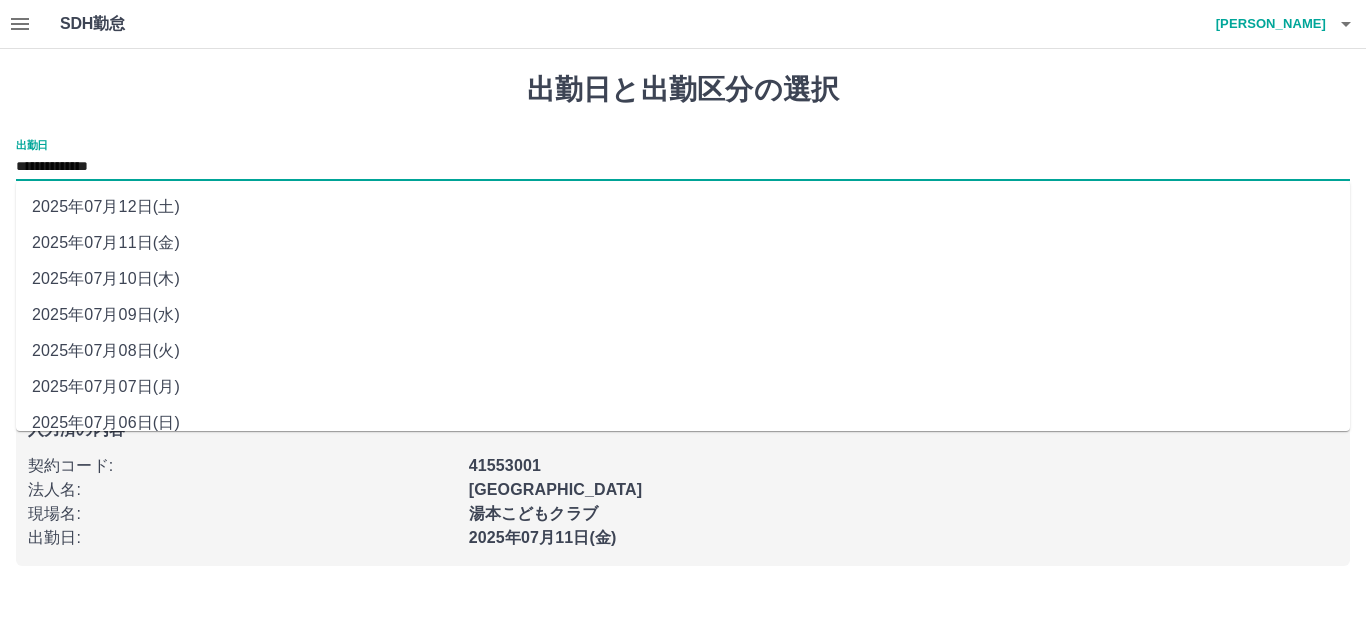 click on "**********" at bounding box center (683, 167) 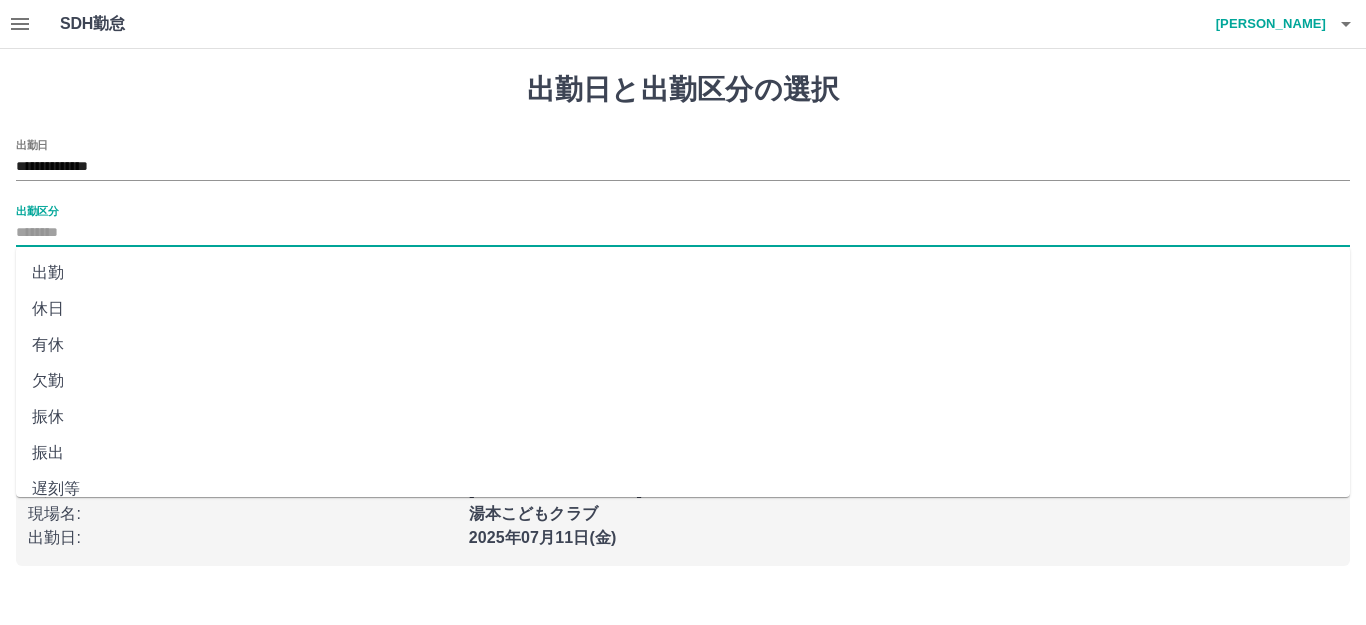 click on "出勤区分" at bounding box center [683, 233] 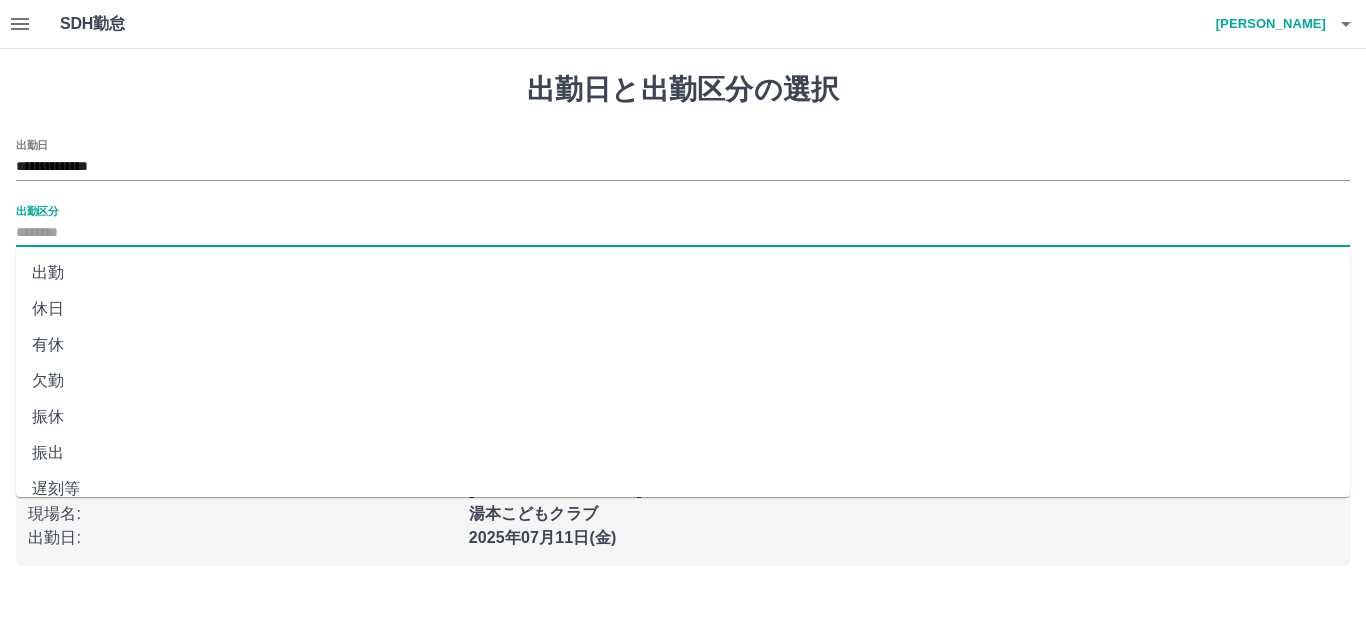 click on "出勤" at bounding box center [683, 273] 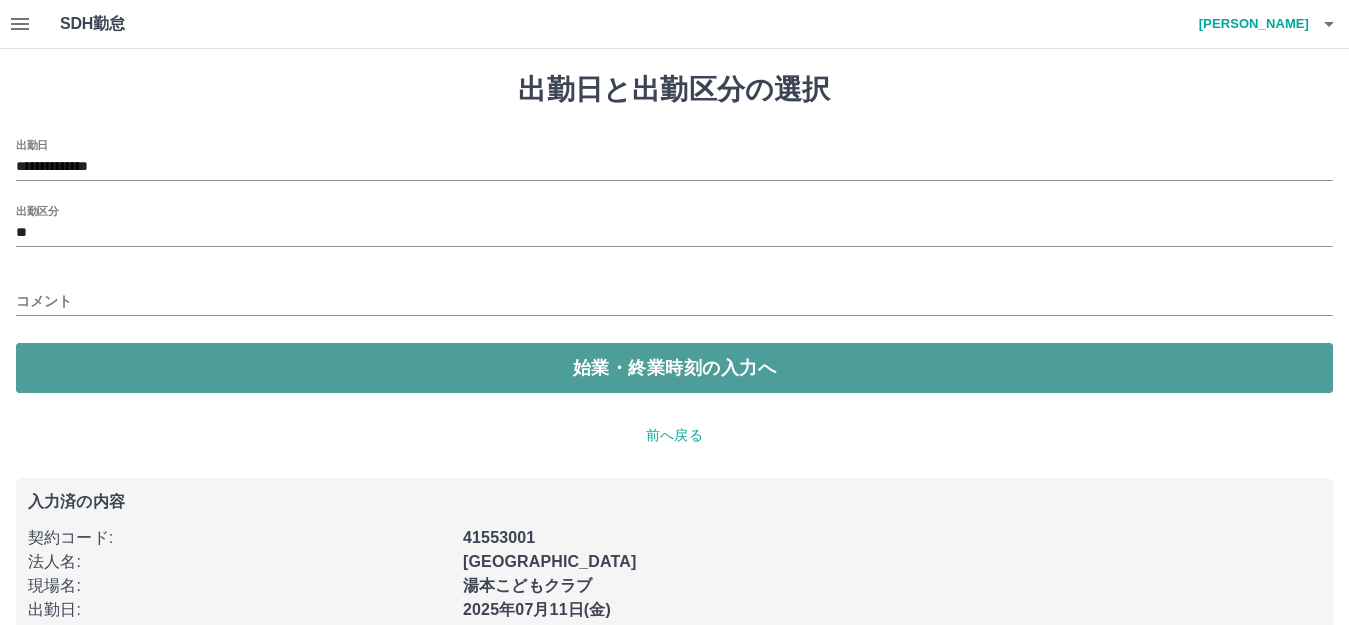 click on "始業・終業時刻の入力へ" at bounding box center [674, 368] 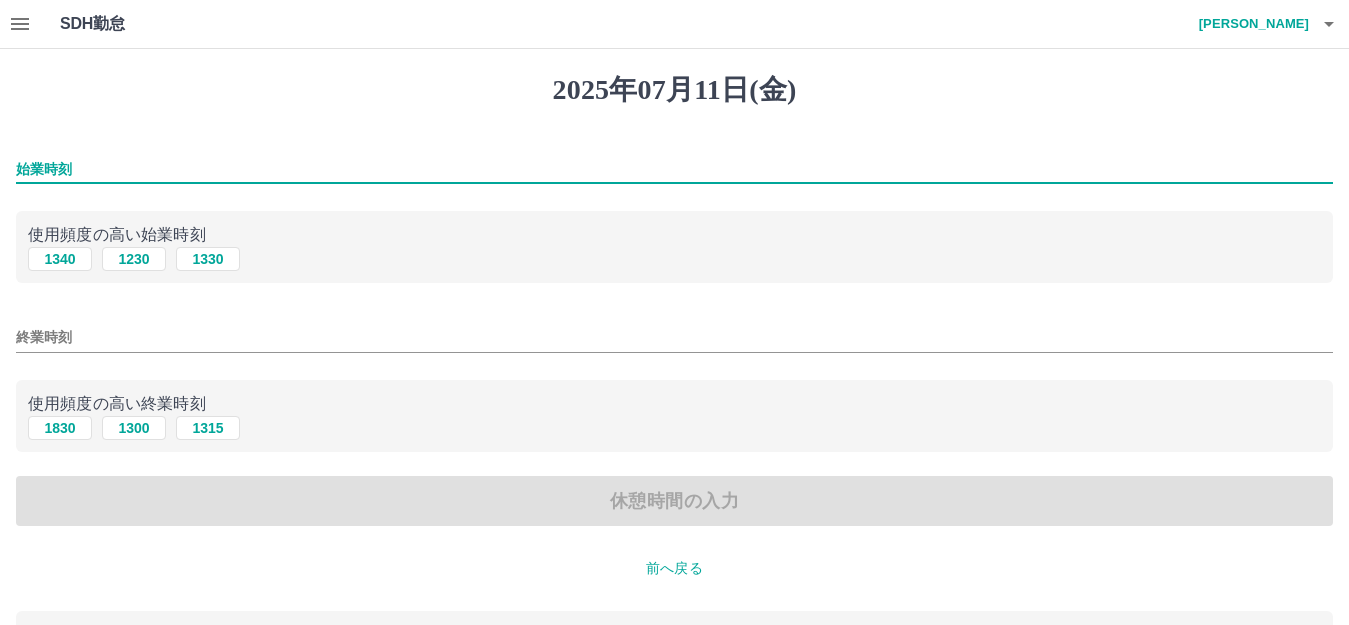 click on "始業時刻" at bounding box center [674, 169] 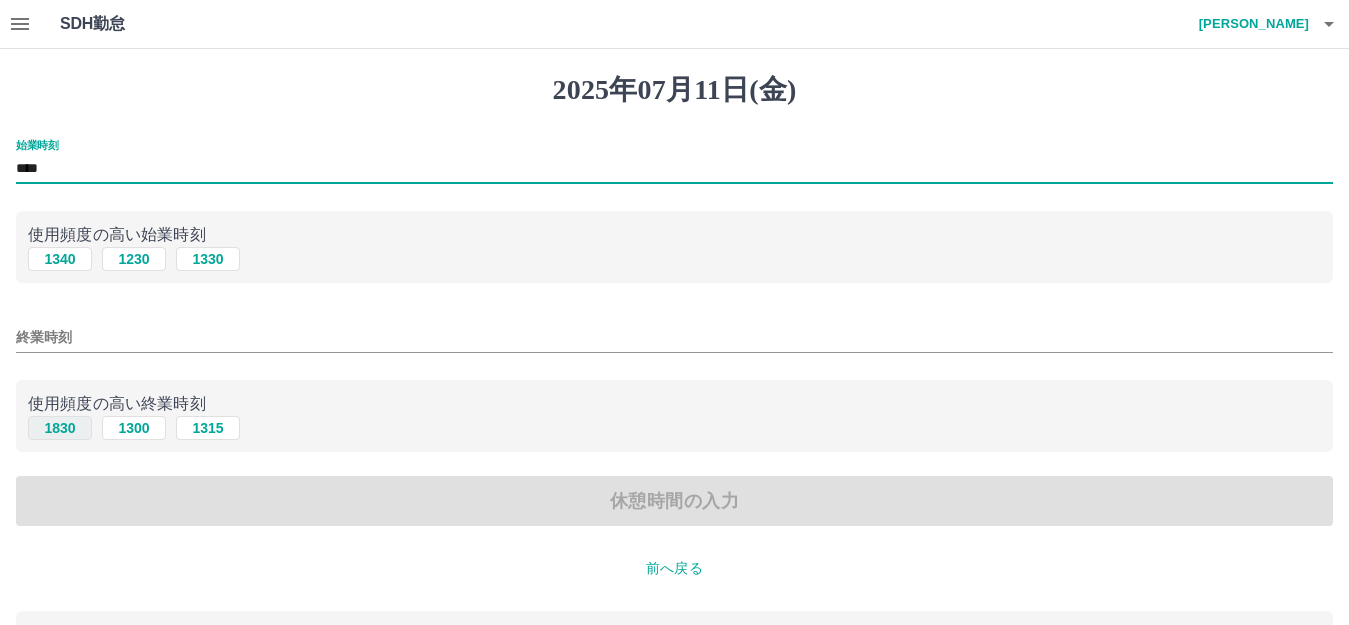 type on "****" 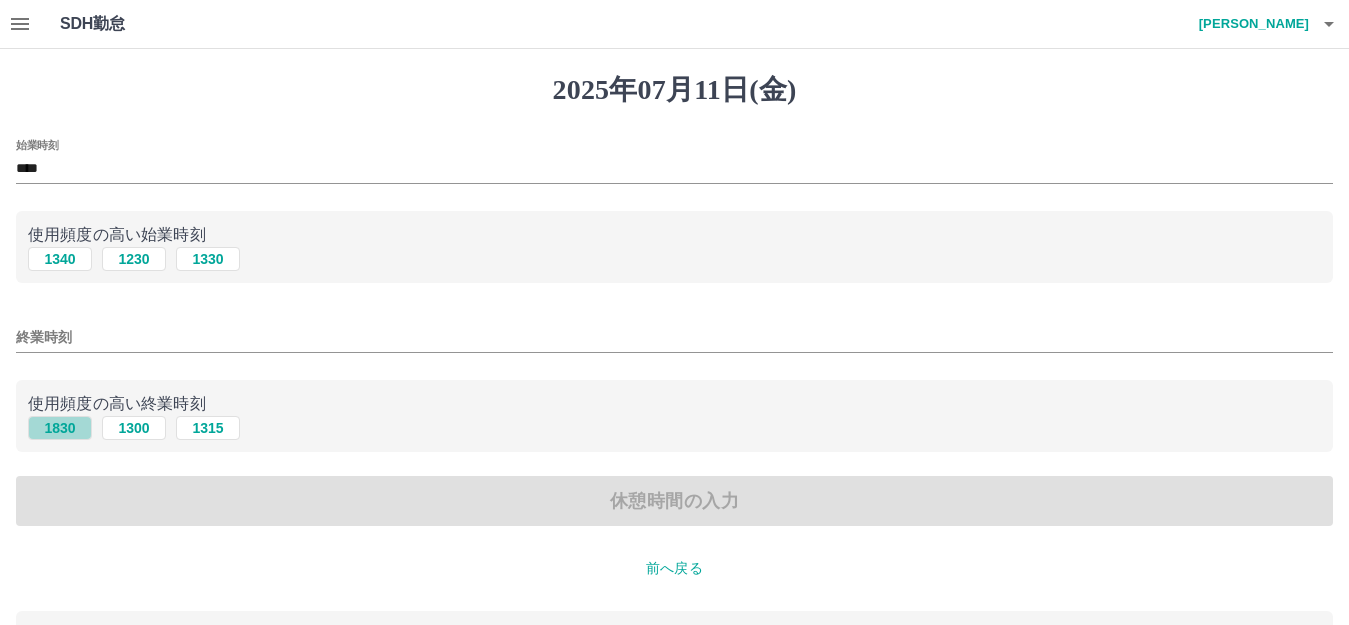 click on "1830" at bounding box center [60, 428] 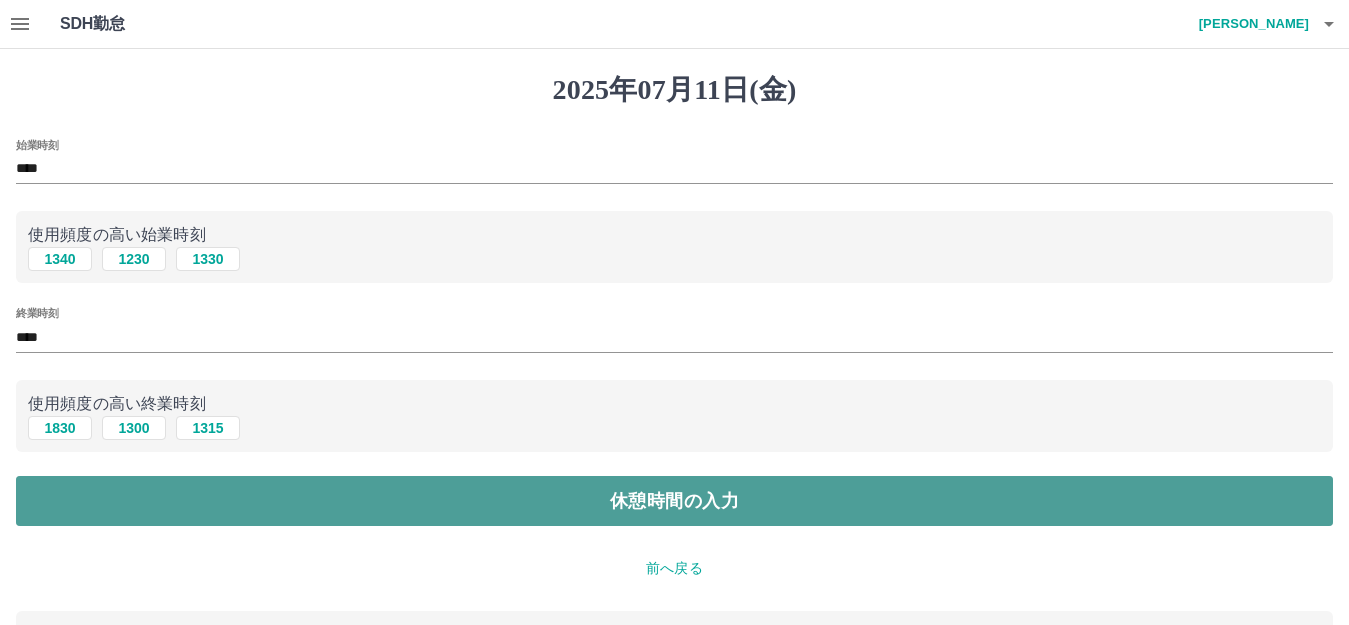 click on "休憩時間の入力" at bounding box center [674, 501] 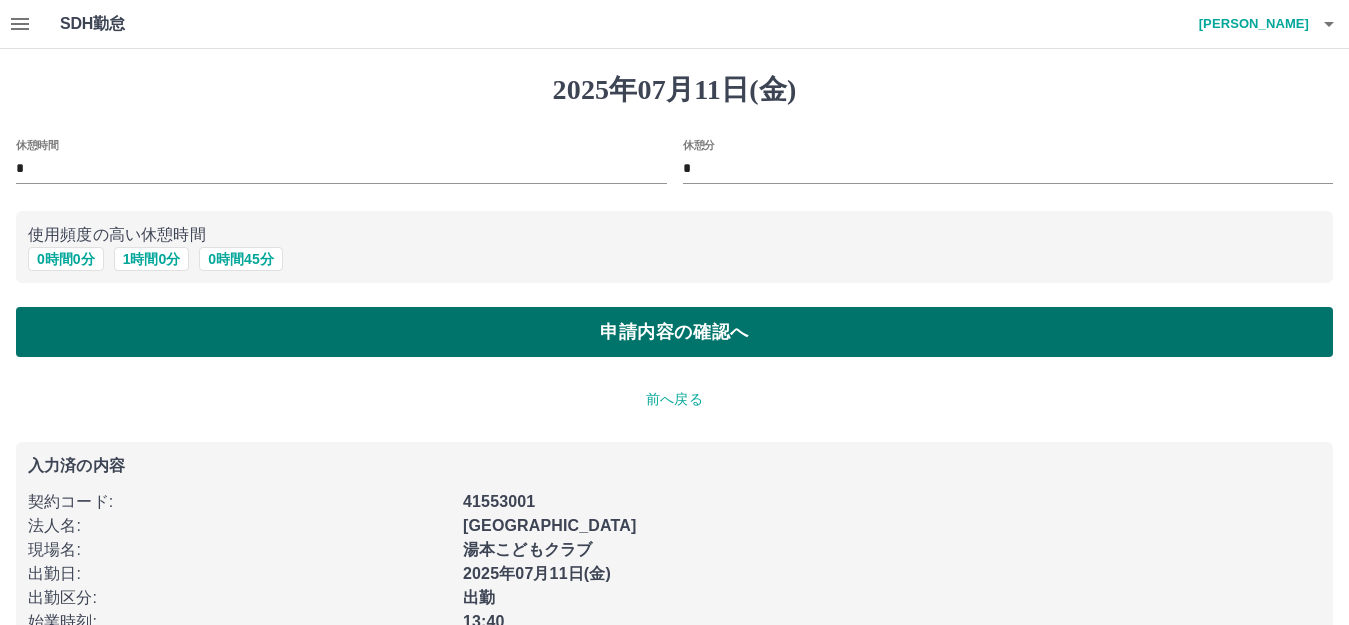 click on "申請内容の確認へ" at bounding box center (674, 332) 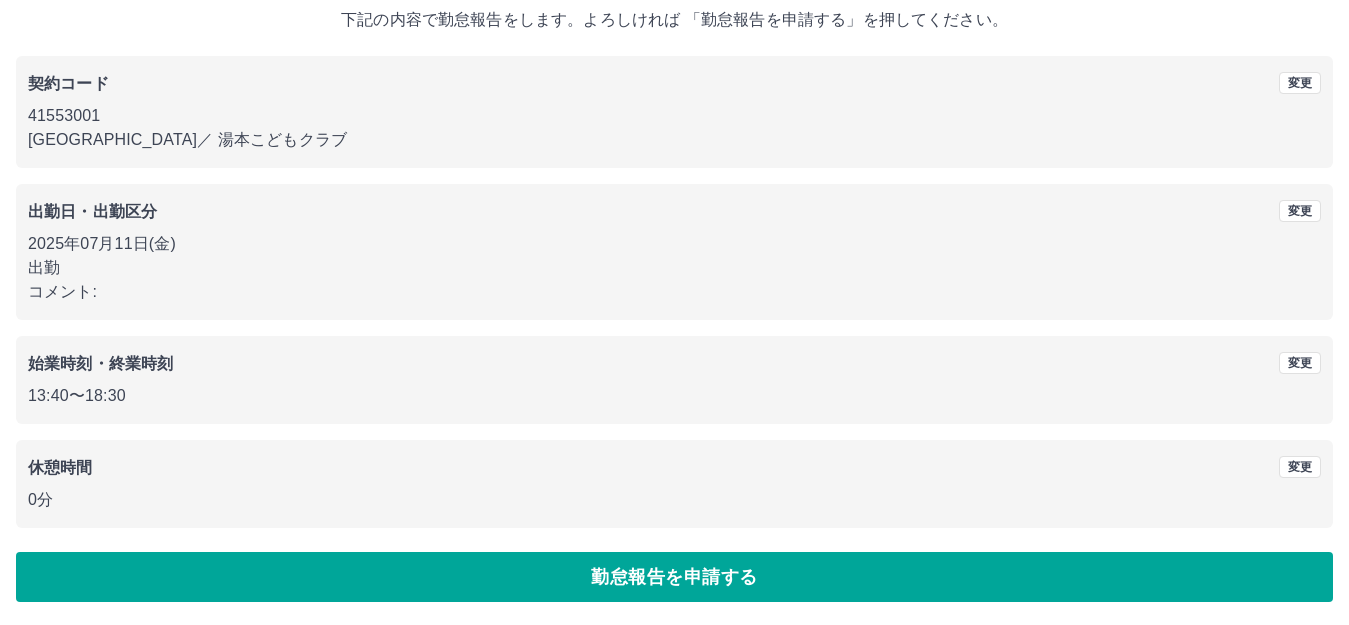 scroll, scrollTop: 124, scrollLeft: 0, axis: vertical 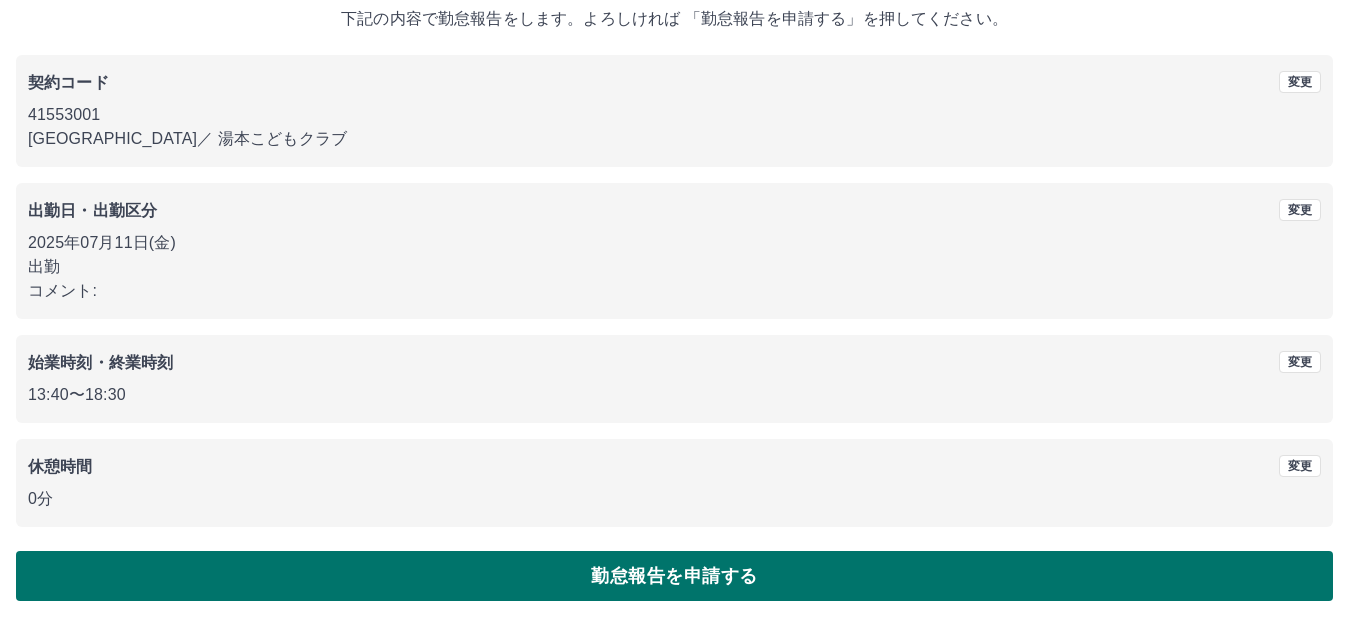 click on "勤怠報告を申請する" at bounding box center (674, 576) 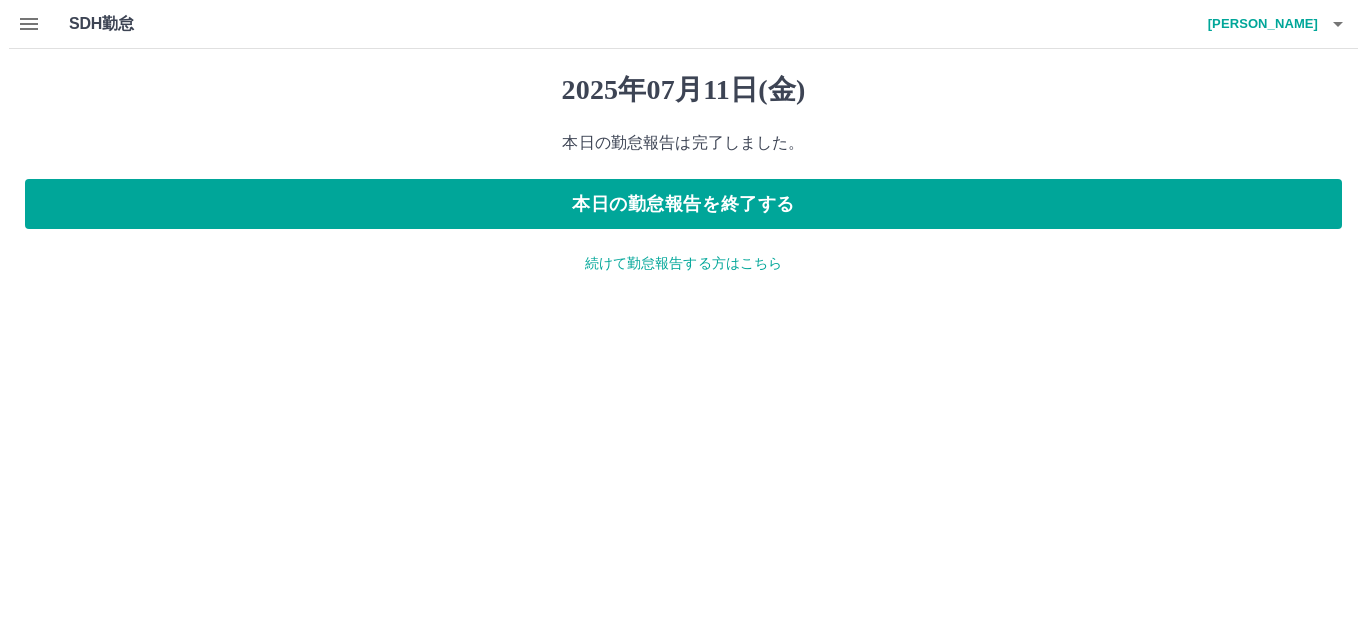 scroll, scrollTop: 0, scrollLeft: 0, axis: both 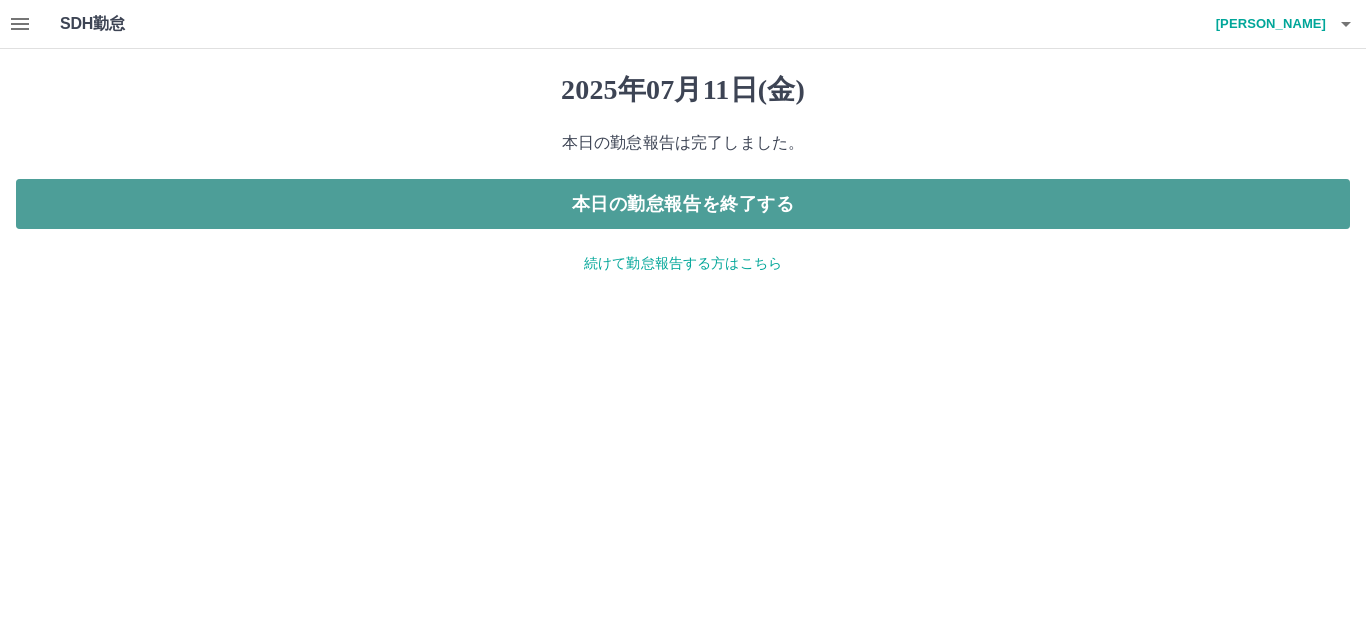 click on "本日の勤怠報告を終了する" at bounding box center [683, 204] 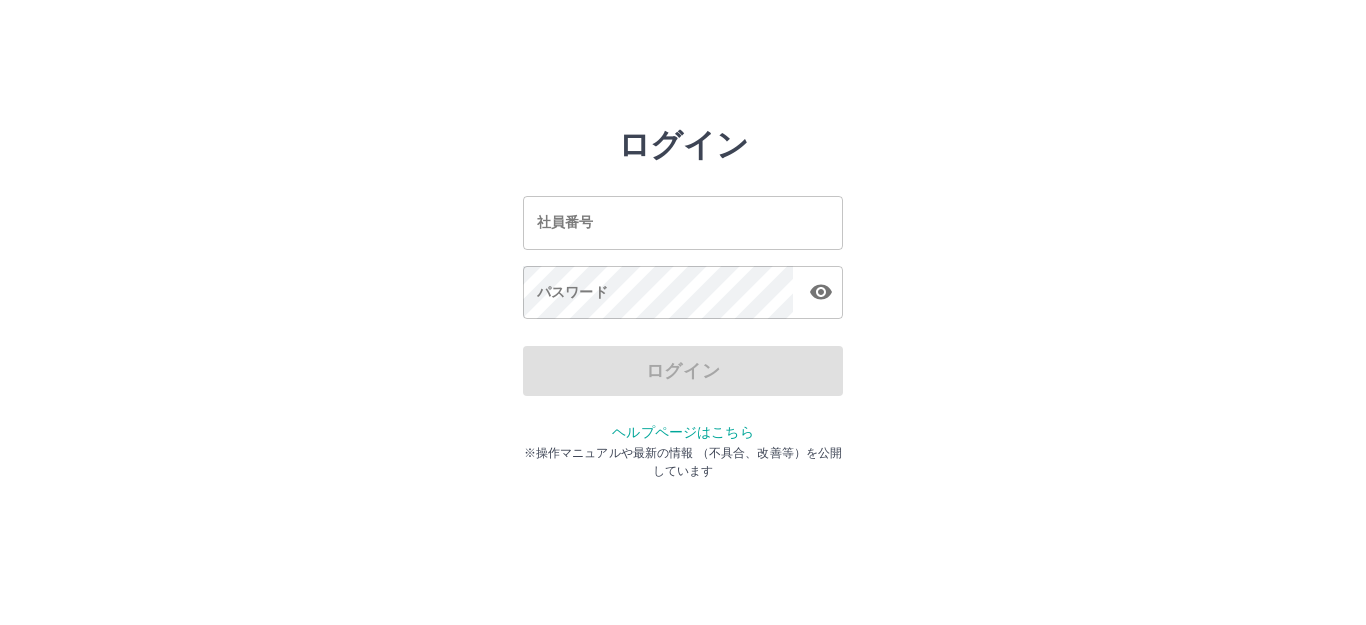 scroll, scrollTop: 0, scrollLeft: 0, axis: both 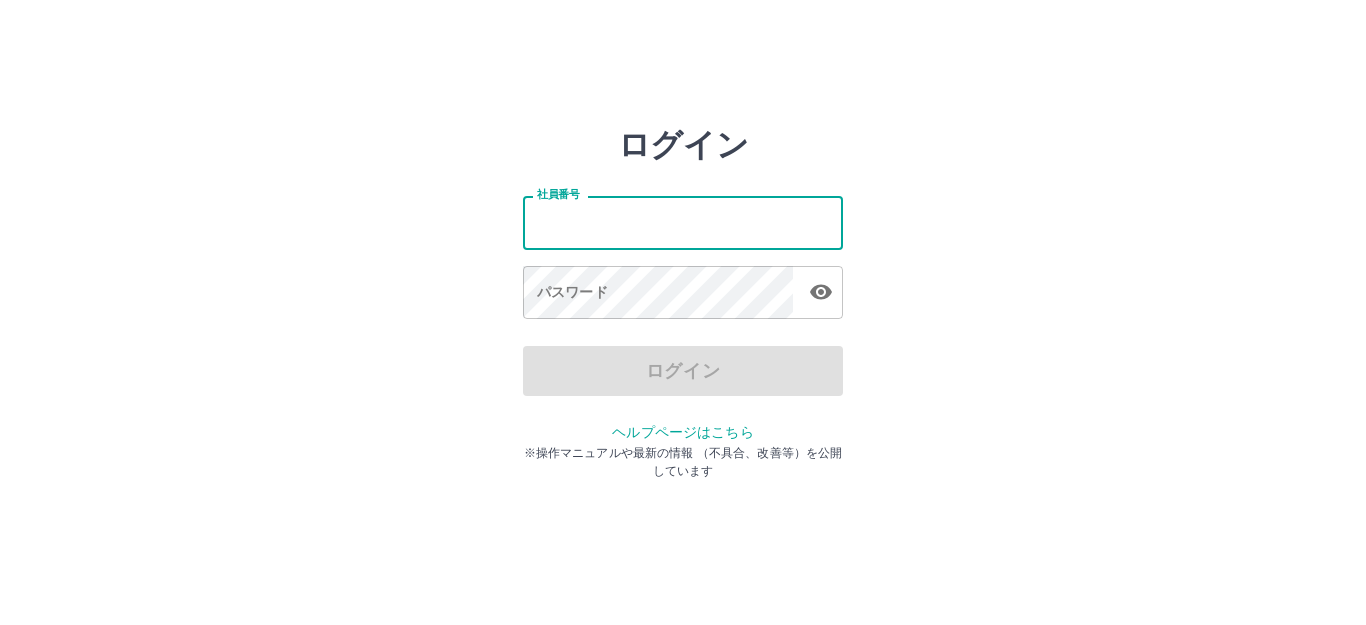 type on "*" 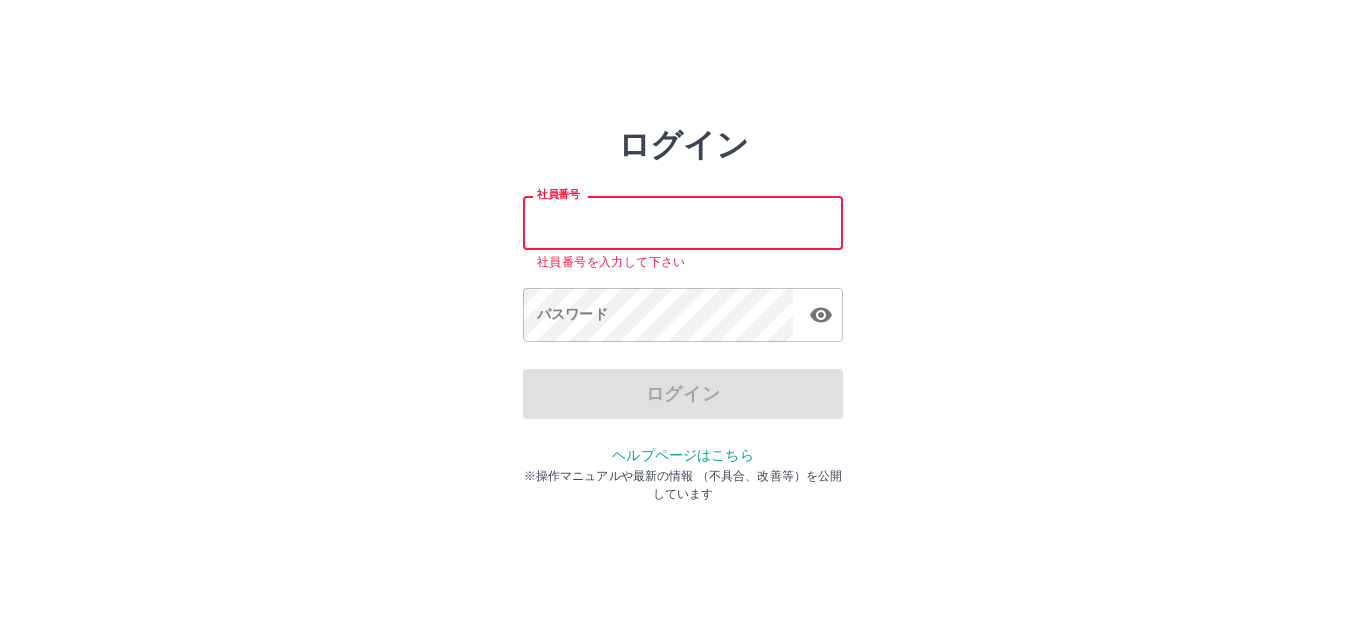 click on "ログイン 社員番号 社員番号 社員番号を入力して下さい パスワード パスワード ログイン ヘルプページはこちら ※操作マニュアルや最新の情報 （不具合、改善等）を公開しています" at bounding box center [683, 223] 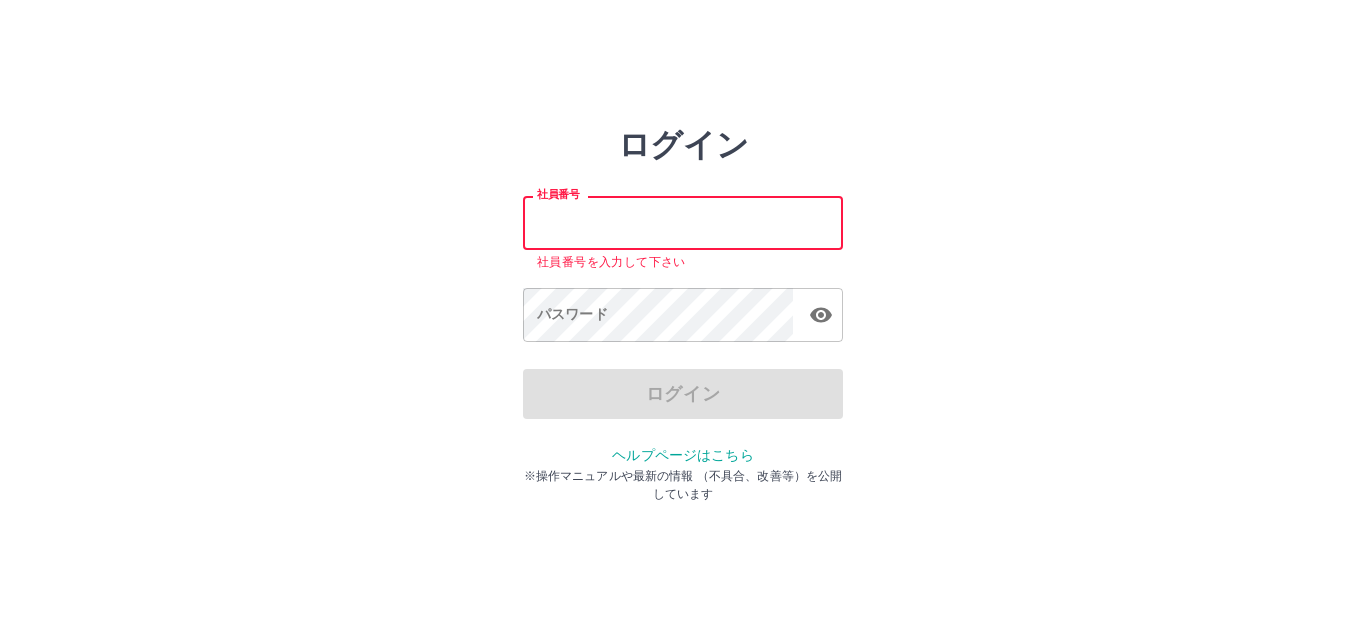 click on "社員番号" at bounding box center (683, 222) 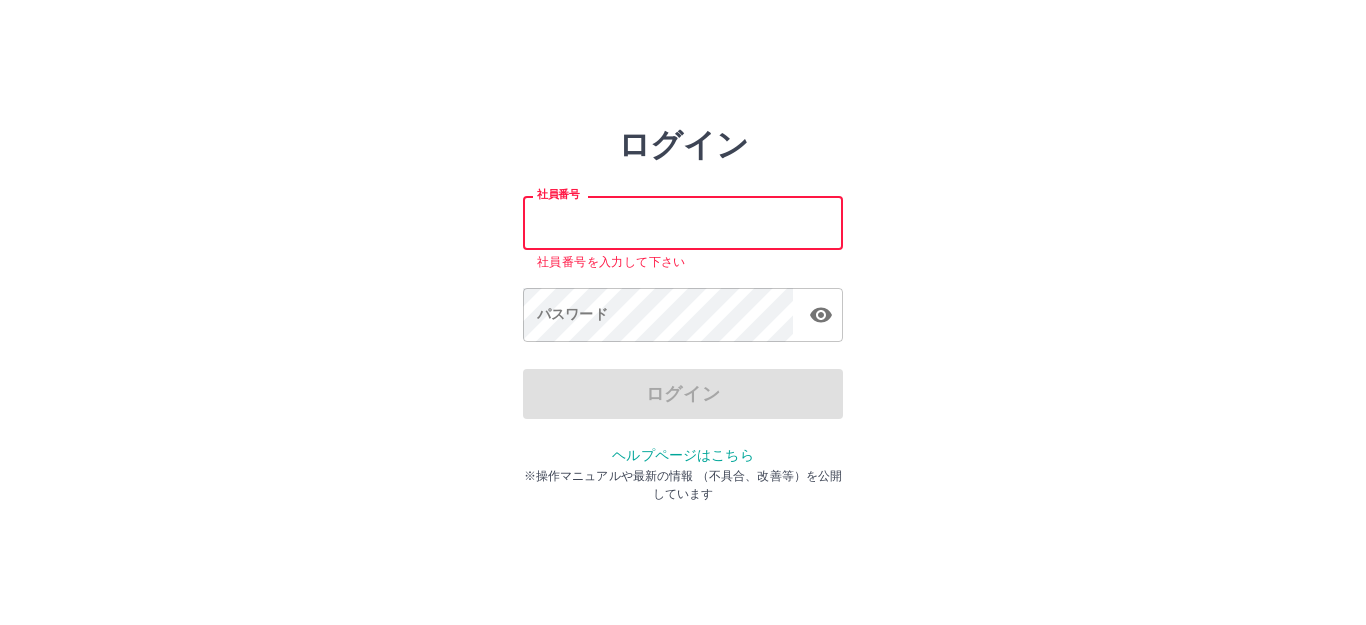 type on "*******" 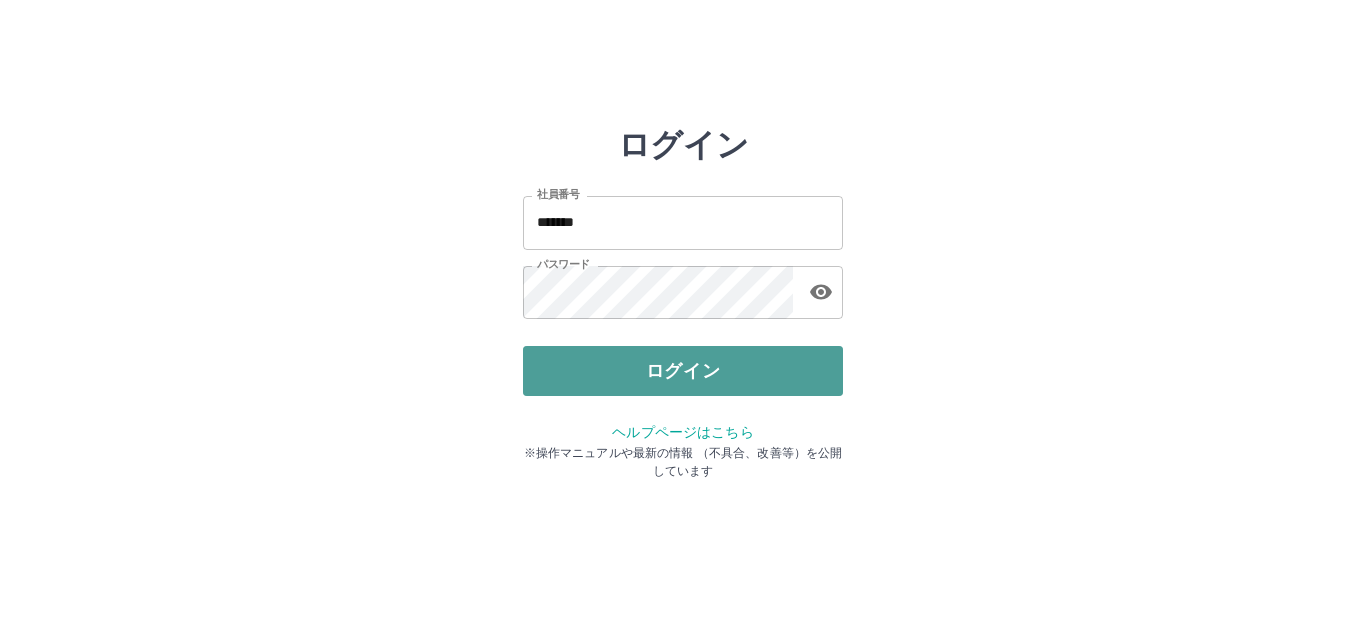 click on "ログイン" at bounding box center [683, 371] 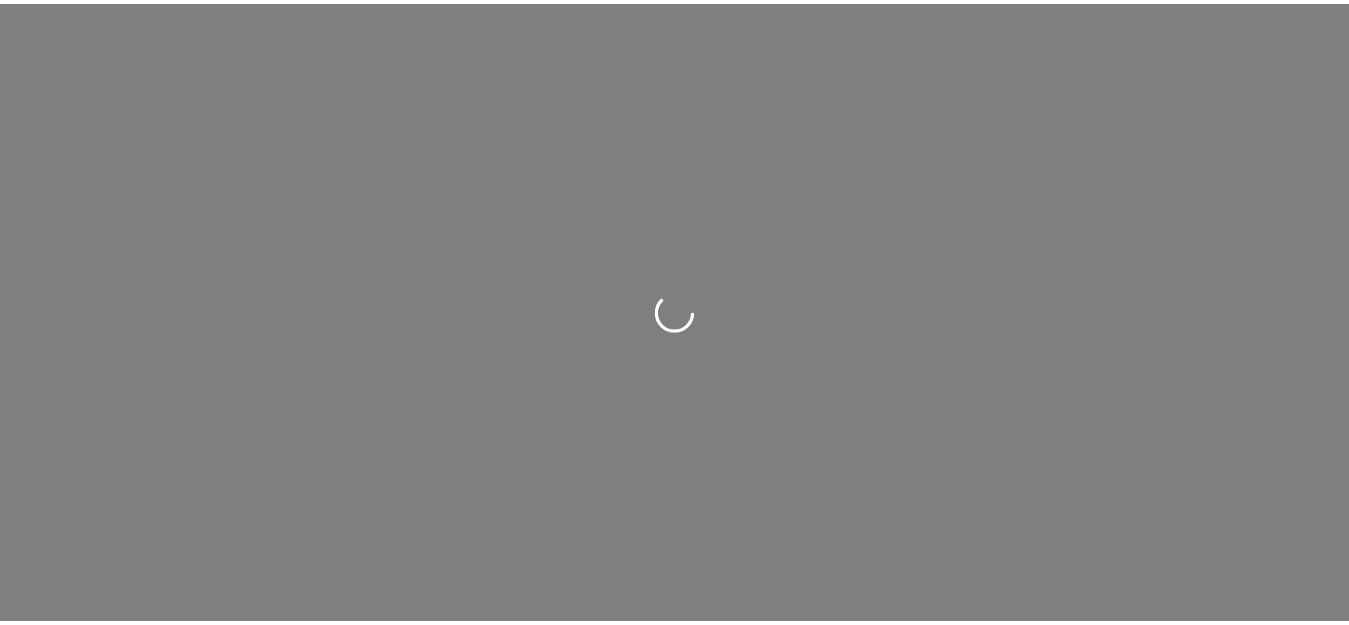 scroll, scrollTop: 0, scrollLeft: 0, axis: both 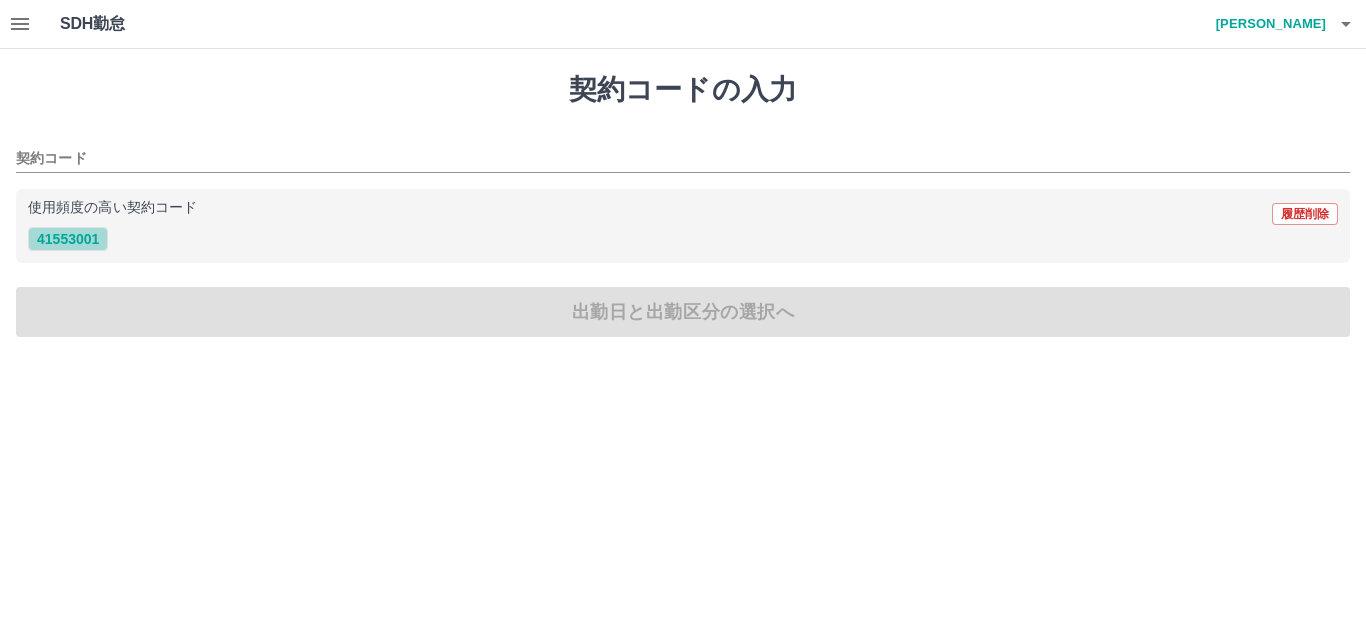 click on "41553001" at bounding box center [68, 239] 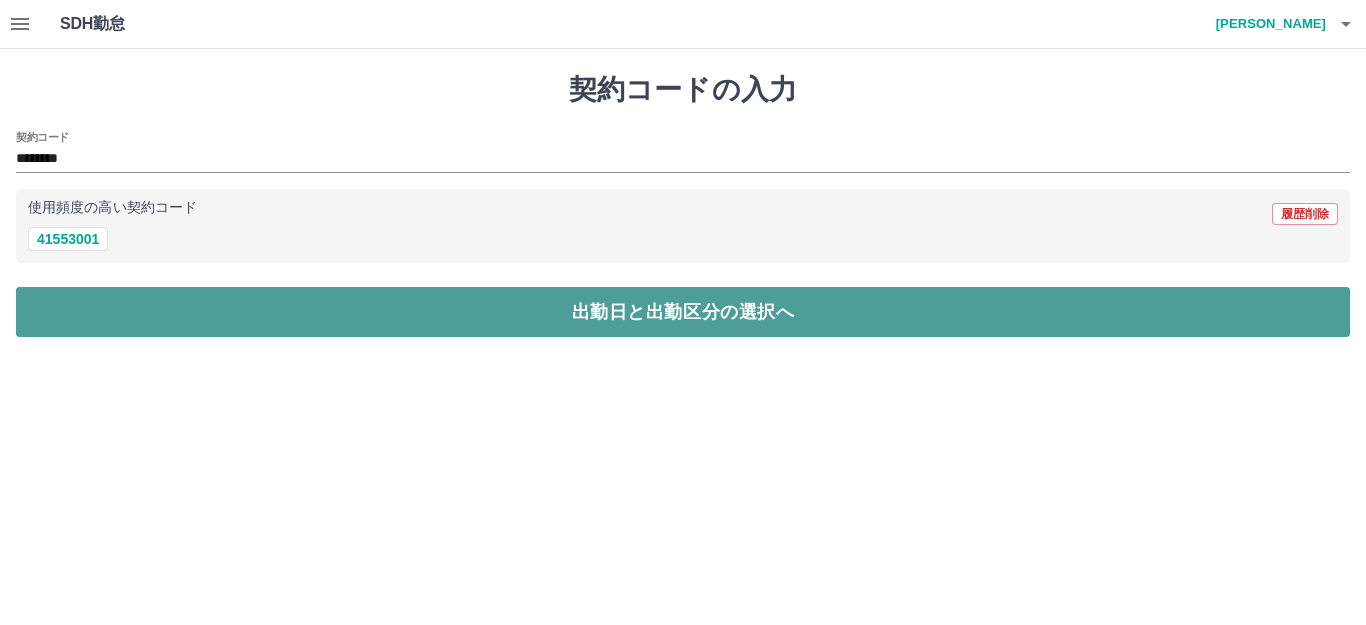 click on "出勤日と出勤区分の選択へ" at bounding box center [683, 312] 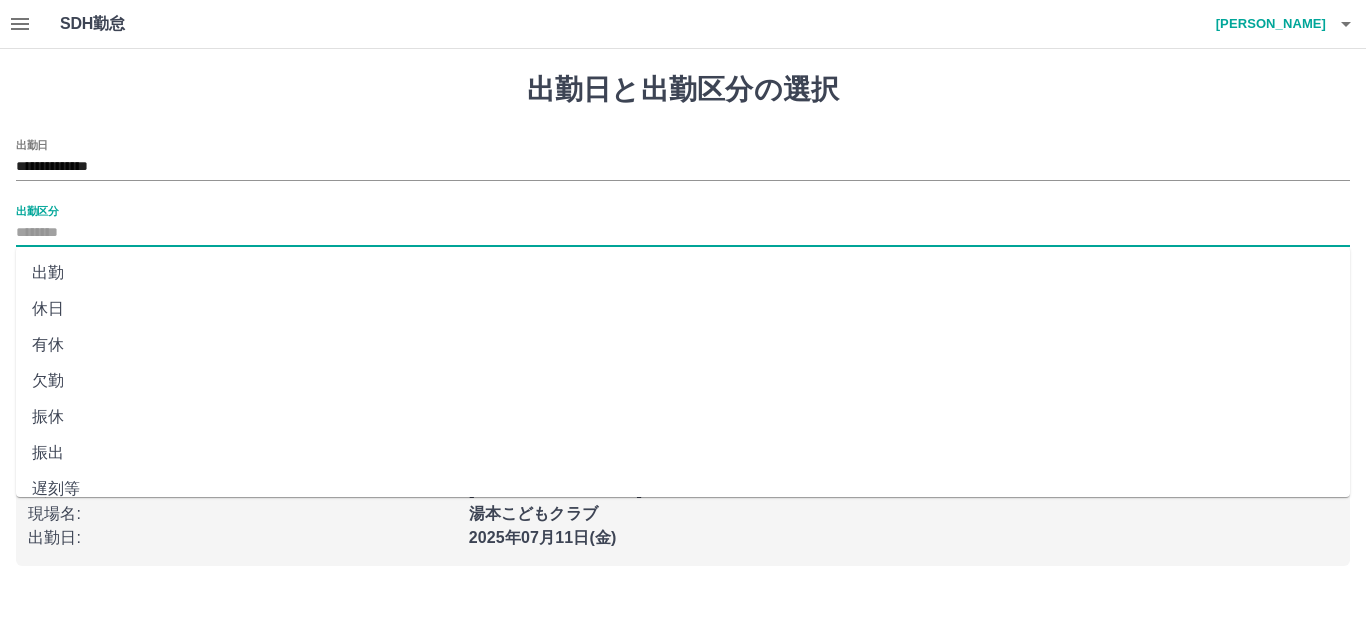 click on "出勤区分" at bounding box center (683, 233) 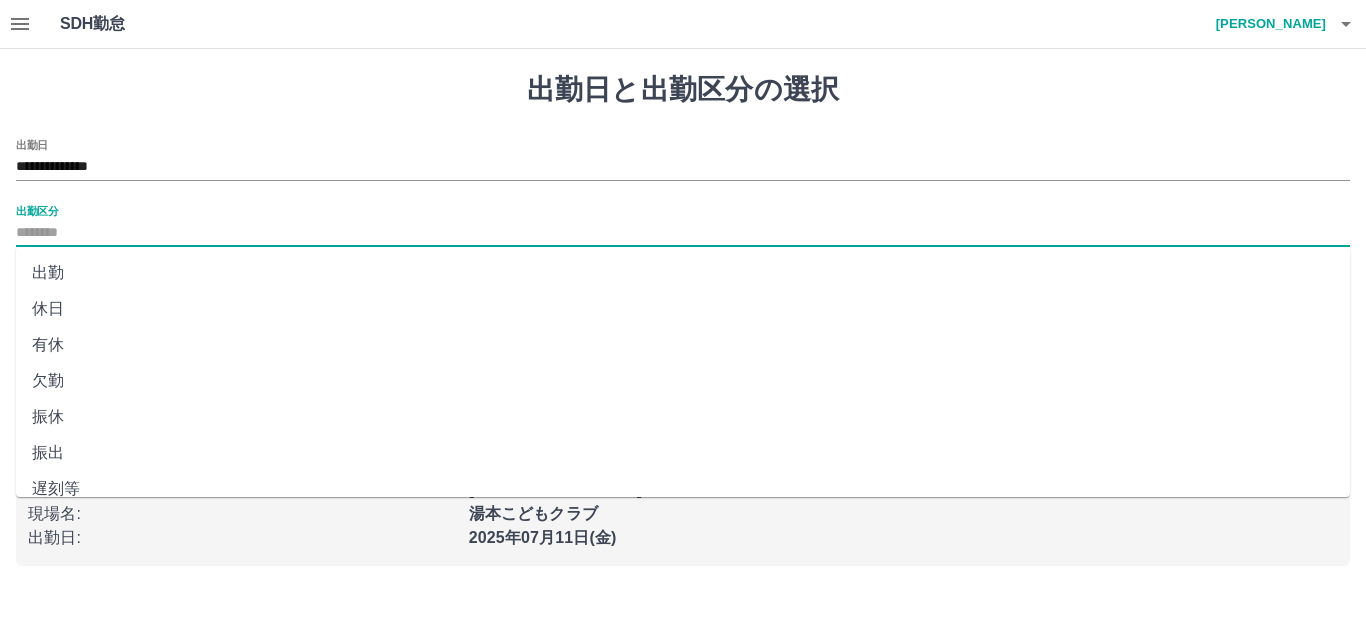 click on "出勤" at bounding box center (683, 273) 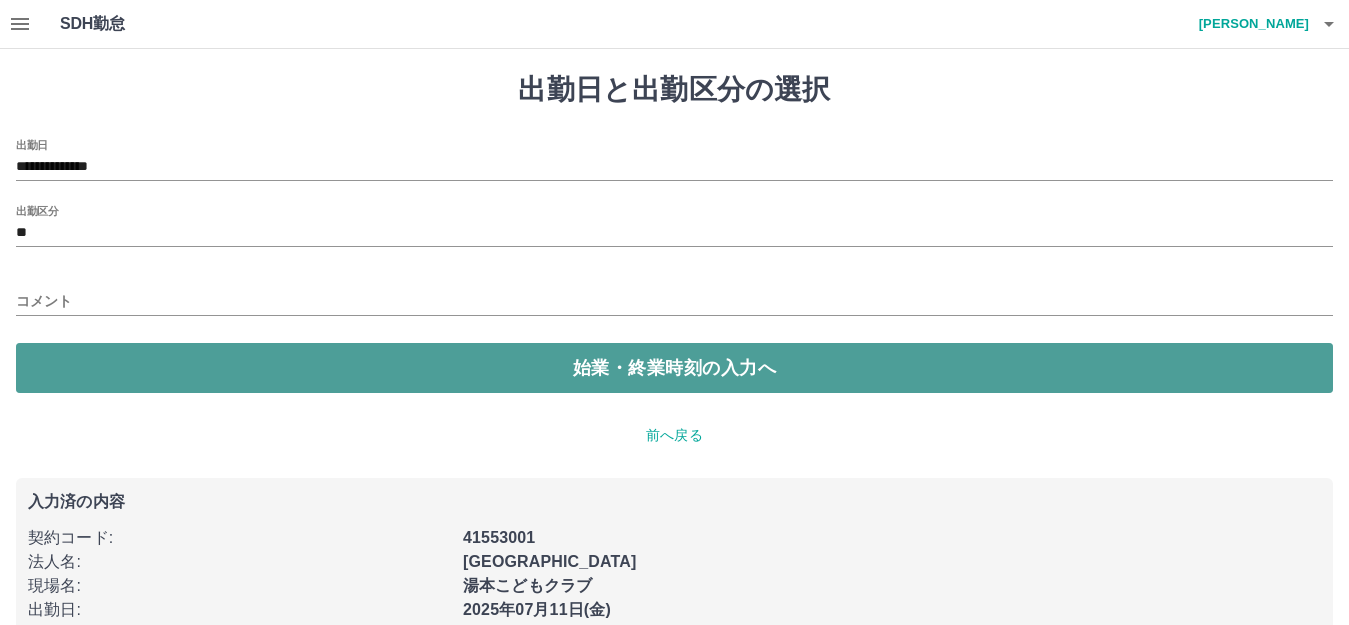 click on "始業・終業時刻の入力へ" at bounding box center (674, 368) 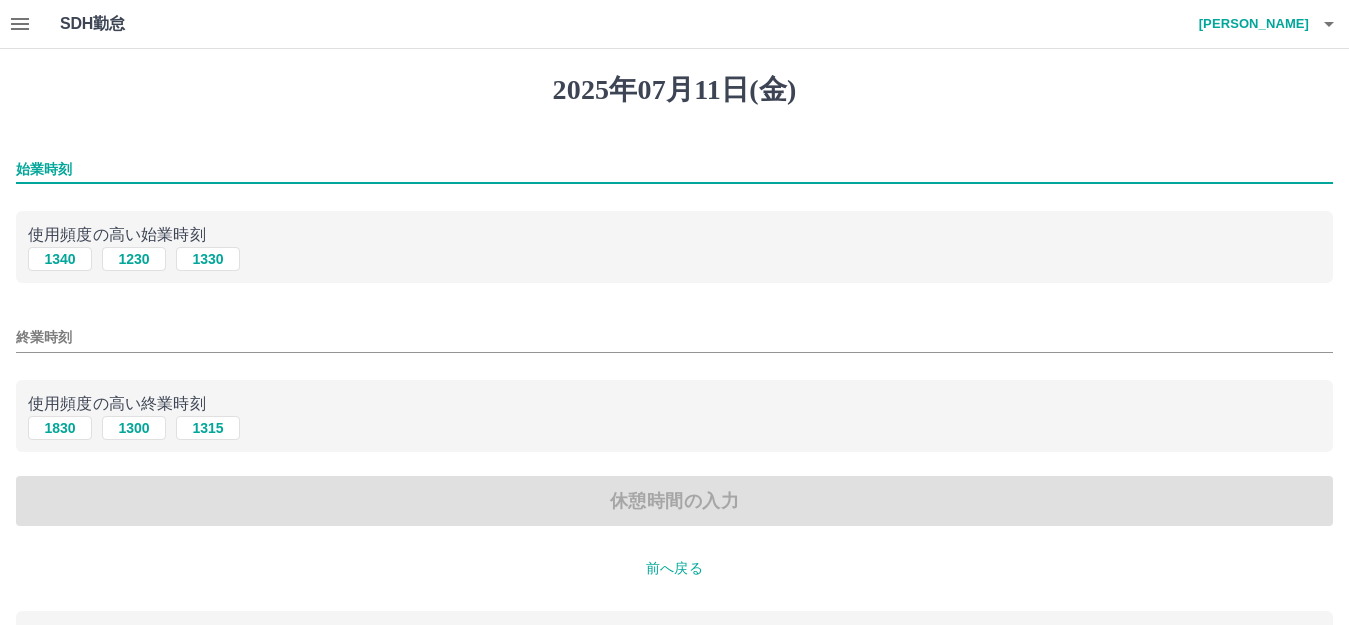click on "始業時刻" at bounding box center (674, 169) 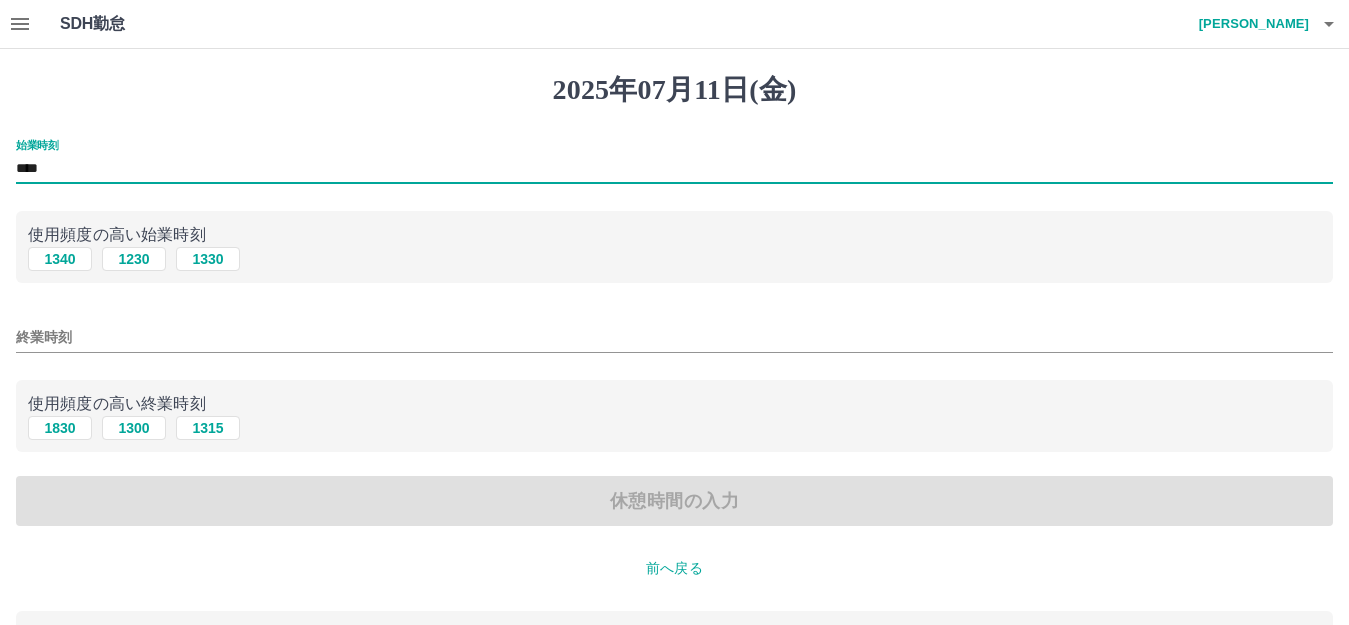 type on "****" 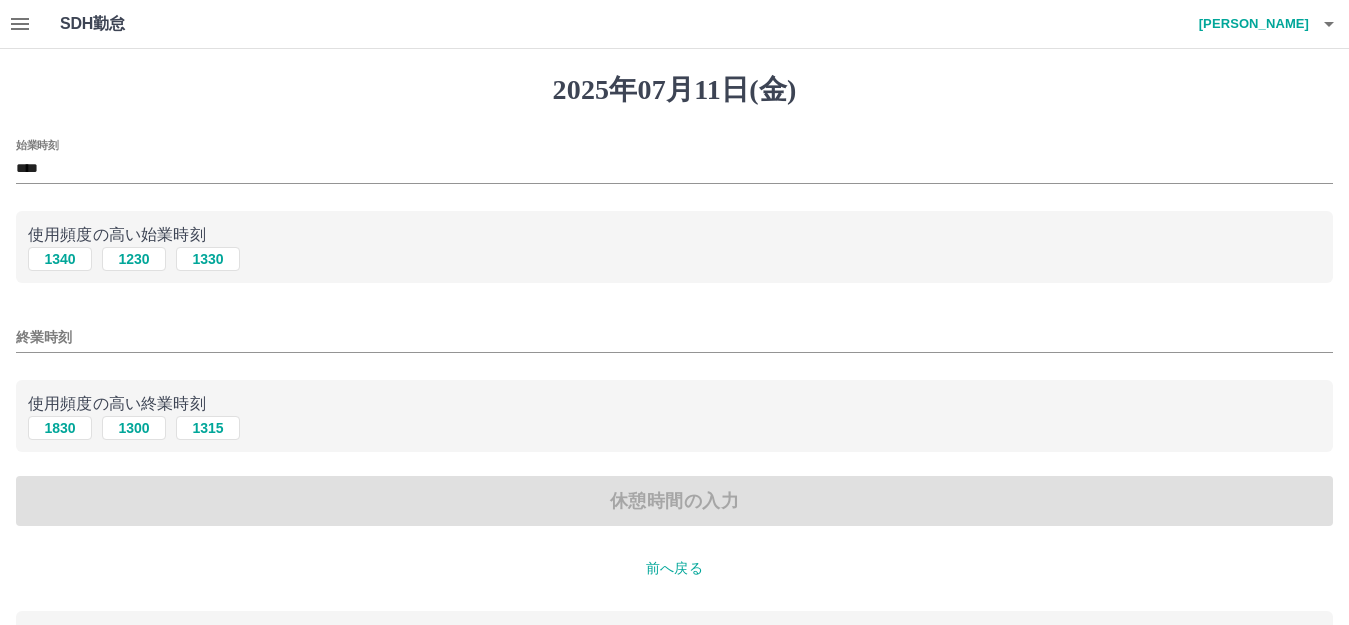 click on "終業時刻" at bounding box center (674, 337) 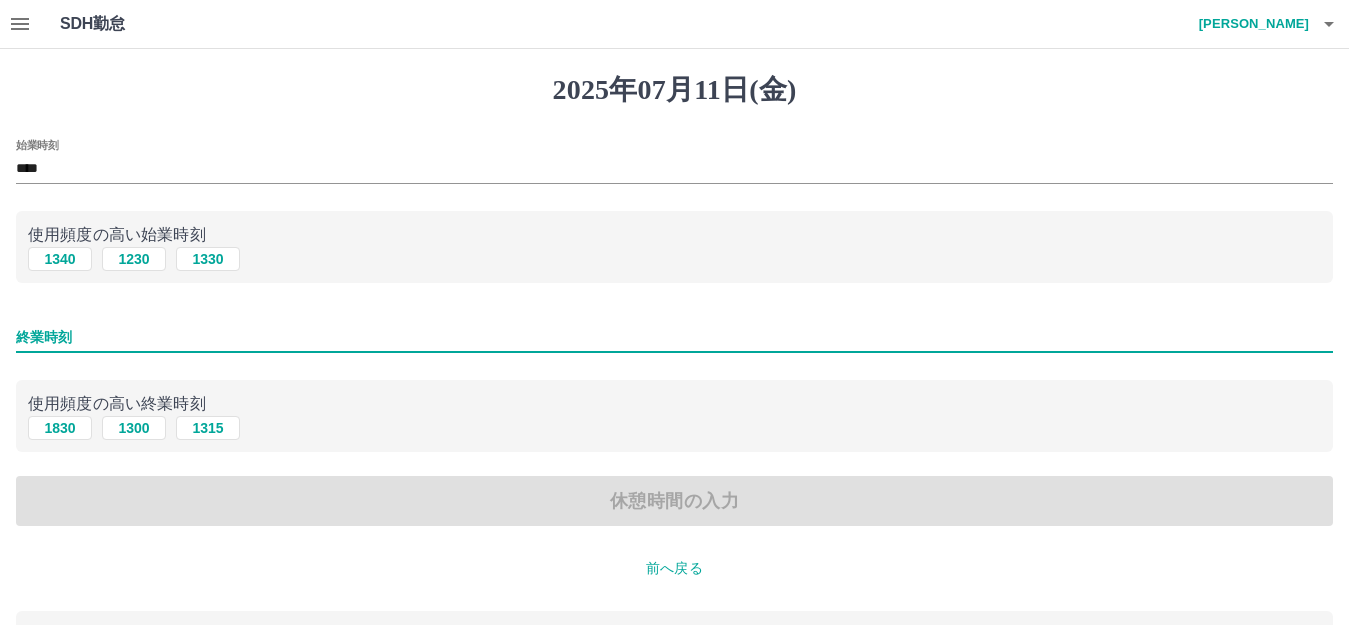 type on "****" 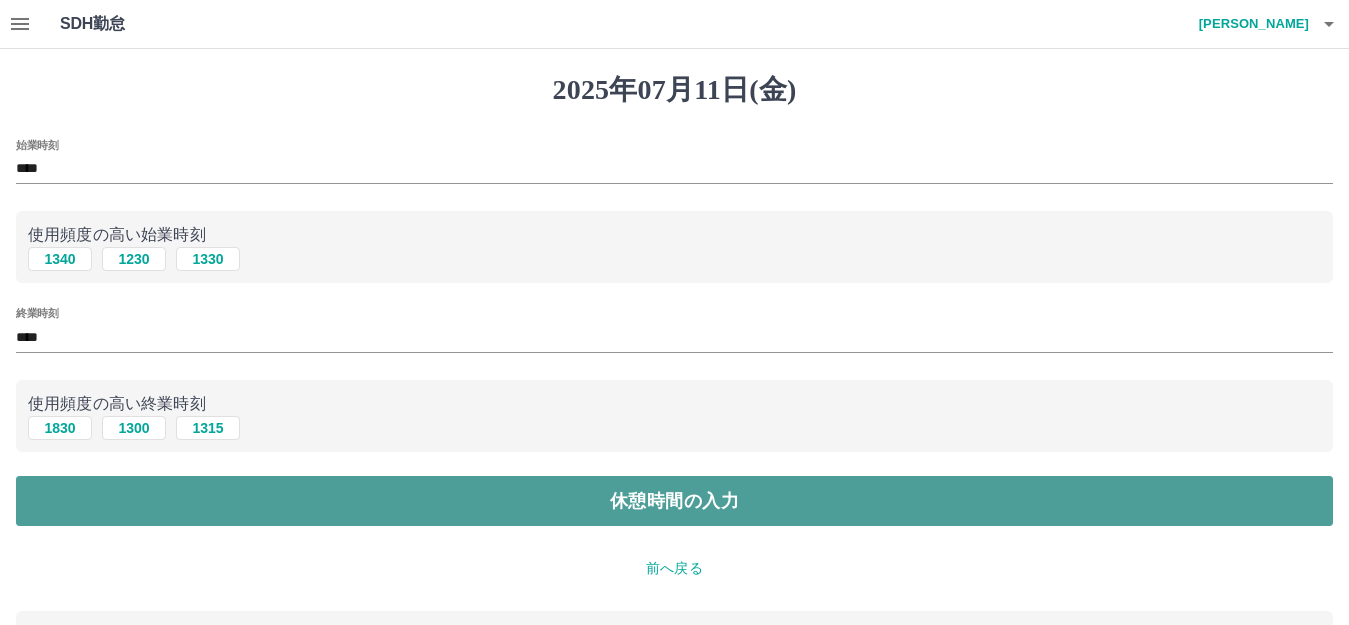 click on "休憩時間の入力" at bounding box center (674, 501) 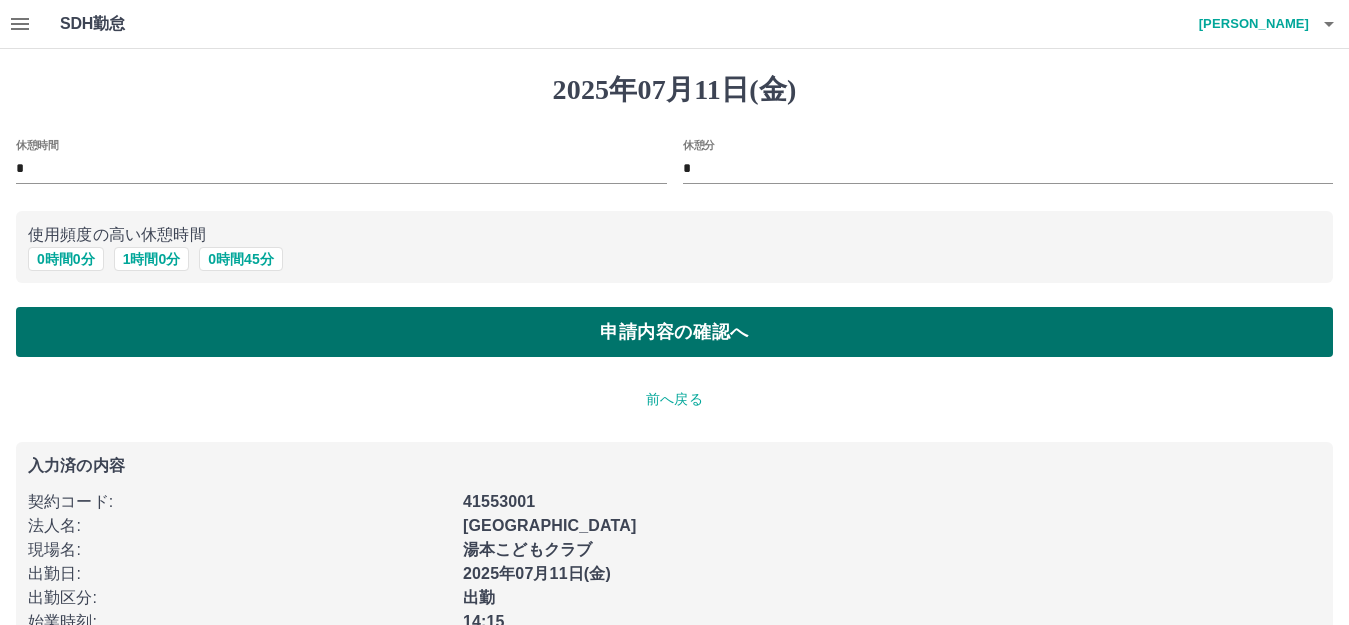 click on "申請内容の確認へ" at bounding box center (674, 332) 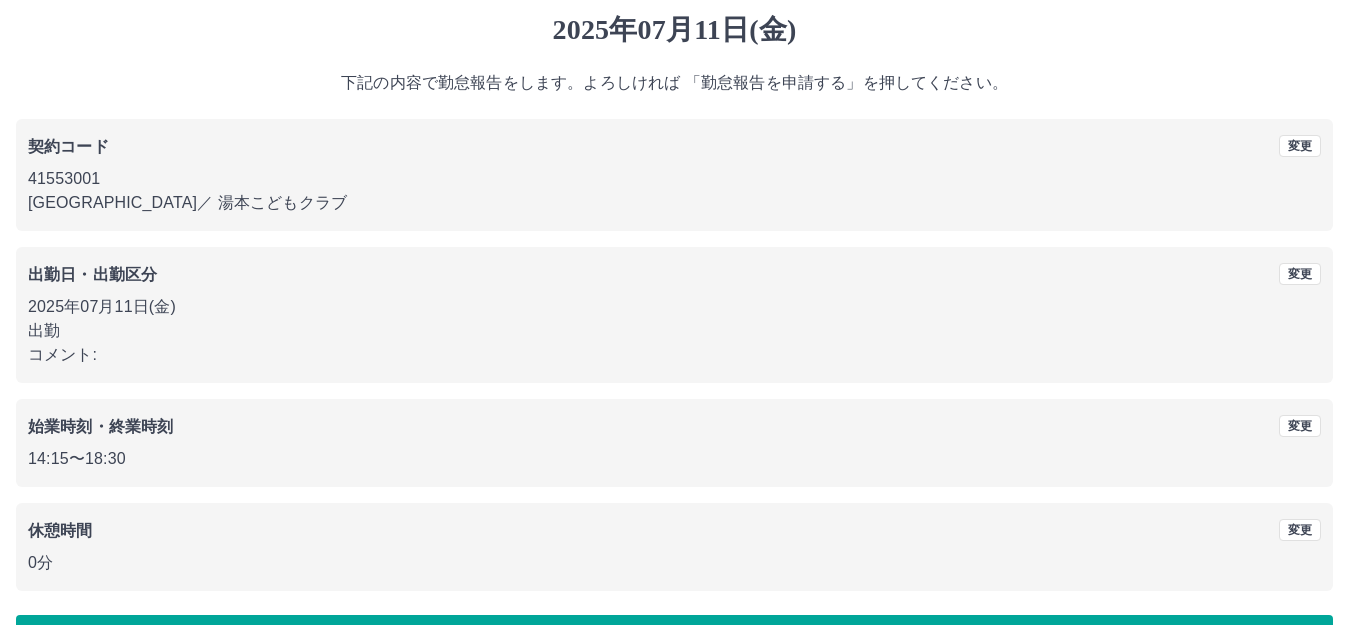 scroll, scrollTop: 124, scrollLeft: 0, axis: vertical 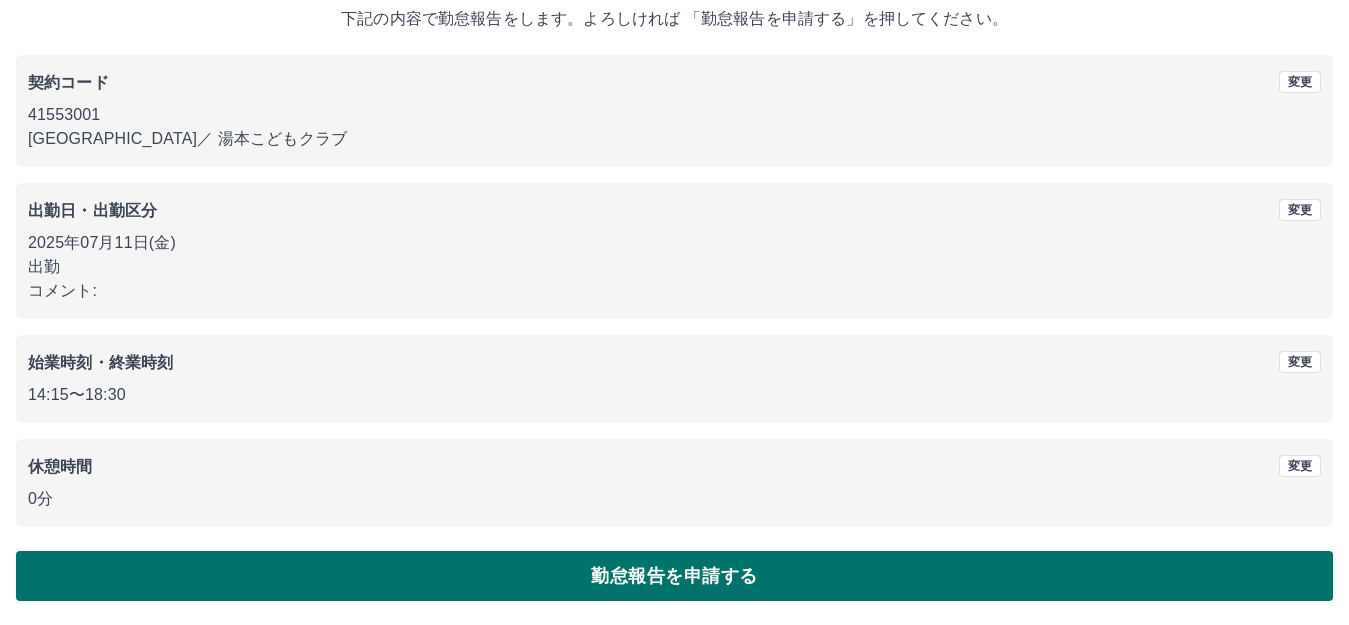 click on "勤怠報告を申請する" at bounding box center (674, 576) 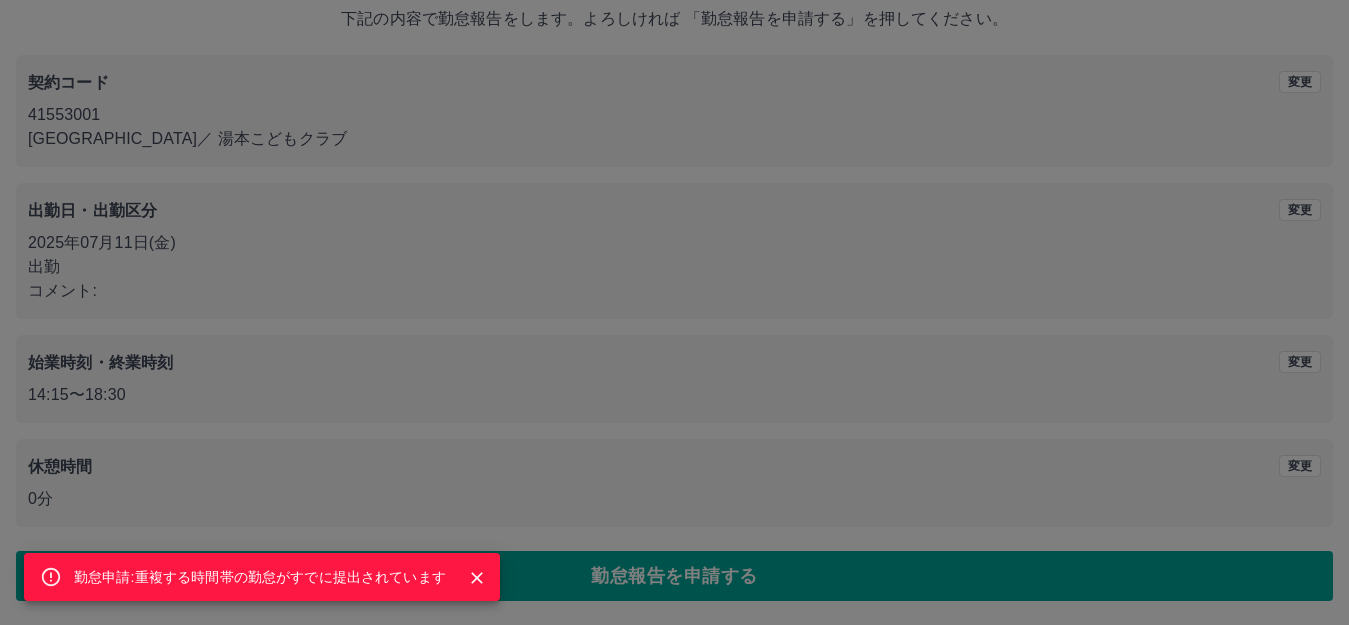 click on "勤怠申請:重複する時間帯の勤怠がすでに提出されています" at bounding box center [260, 577] 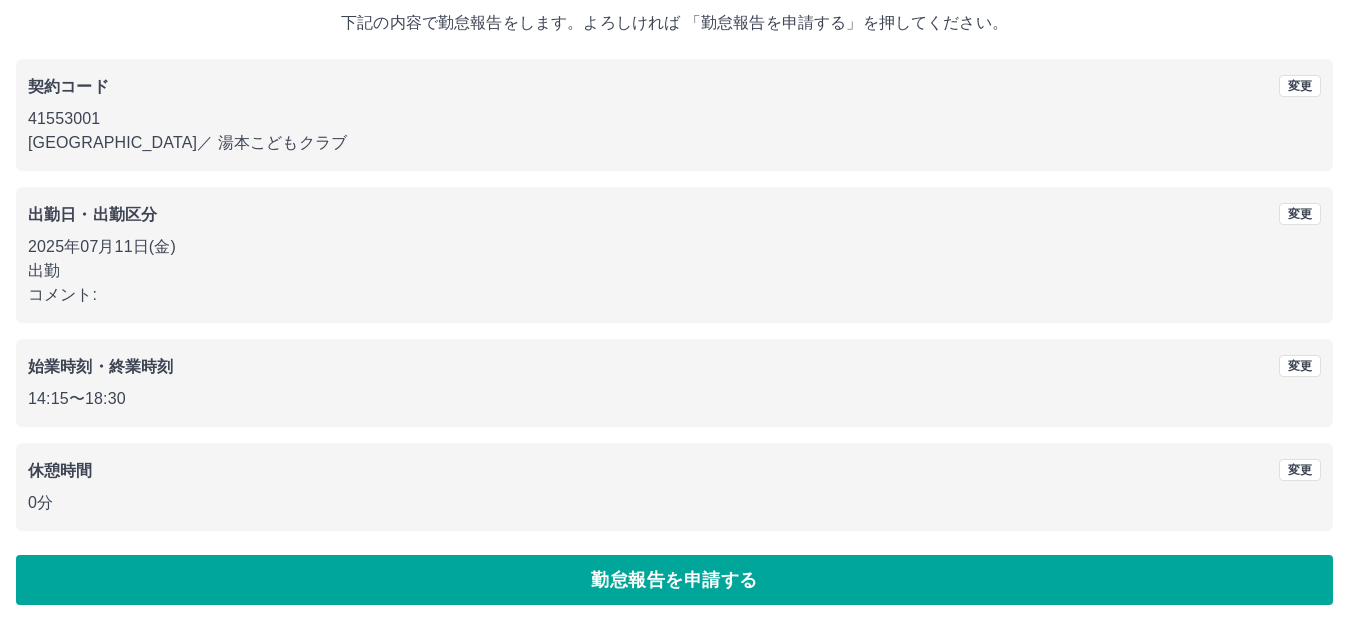 scroll, scrollTop: 124, scrollLeft: 0, axis: vertical 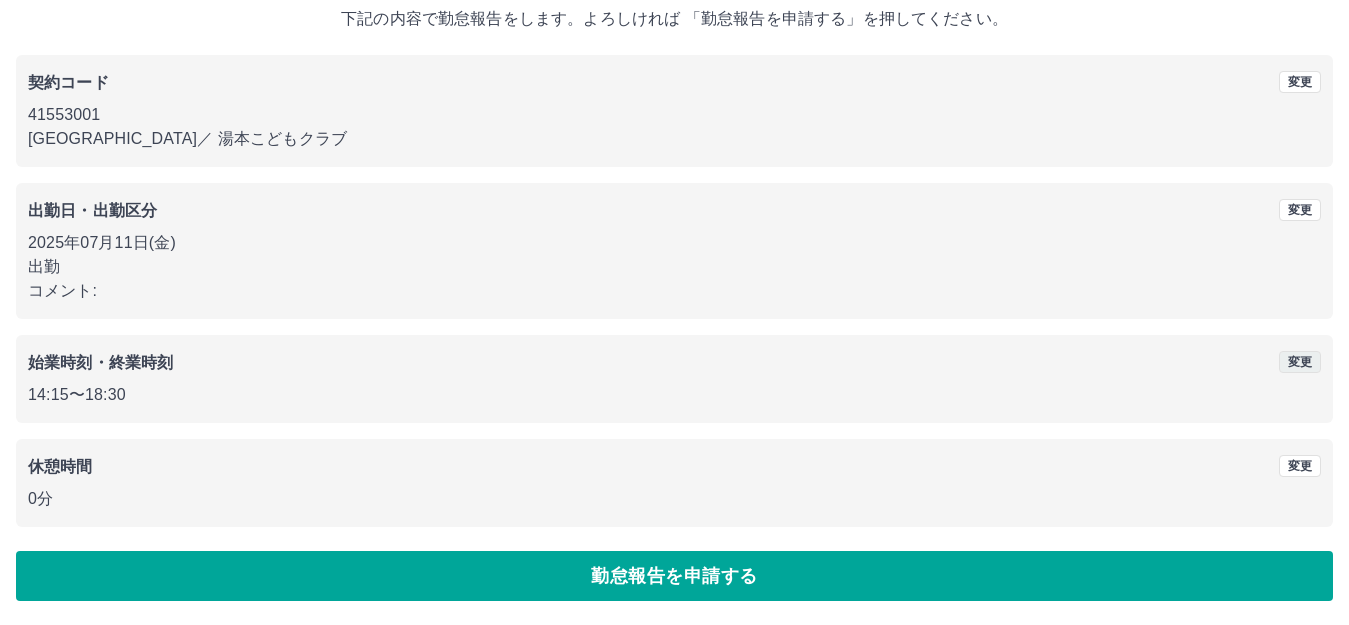 click on "変更" at bounding box center [1300, 362] 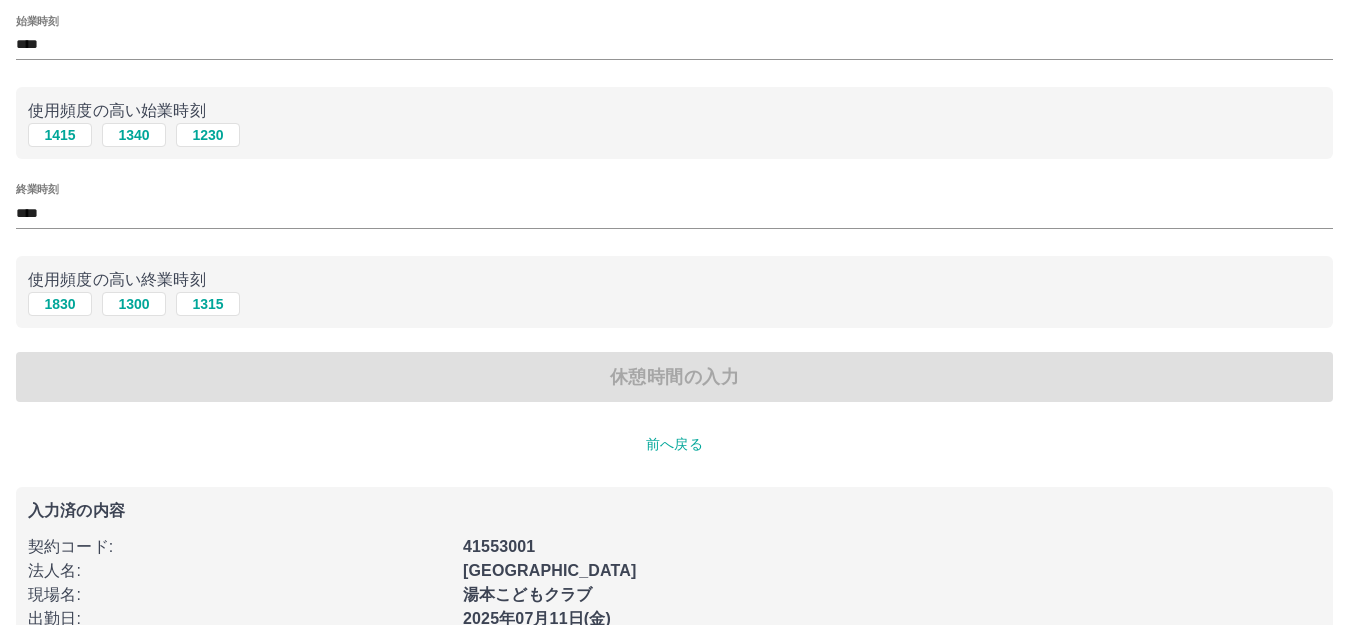 scroll, scrollTop: 0, scrollLeft: 0, axis: both 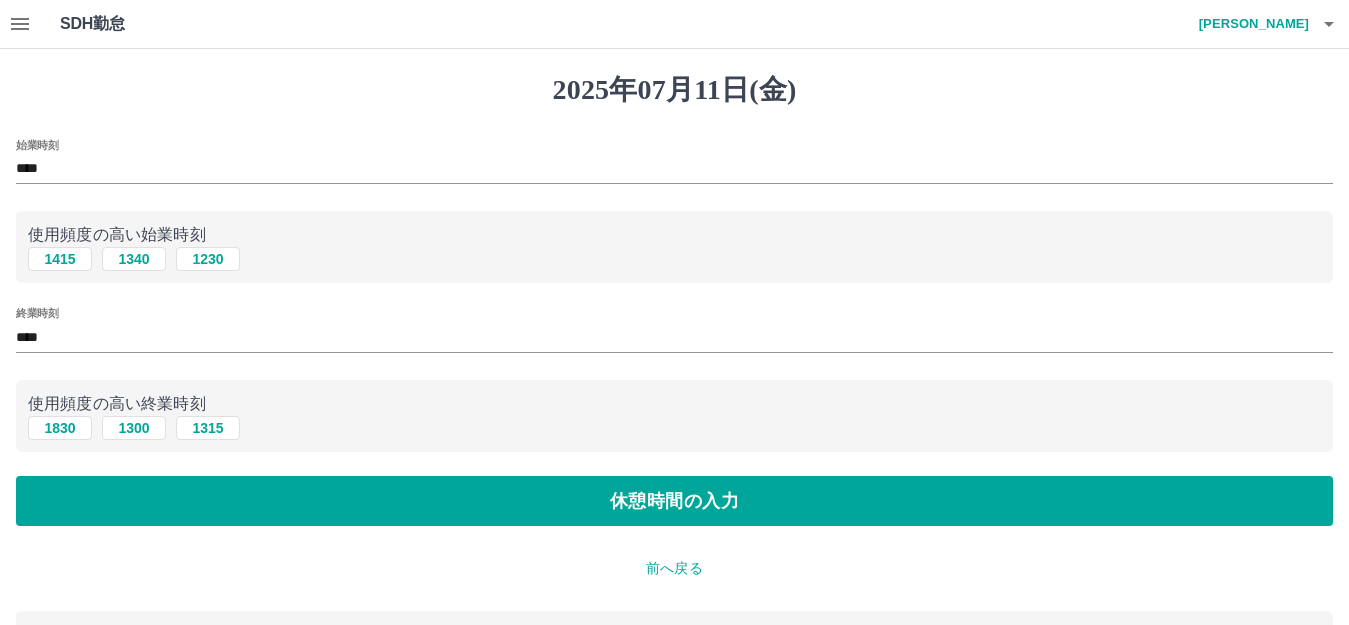 click on "****" at bounding box center [674, 169] 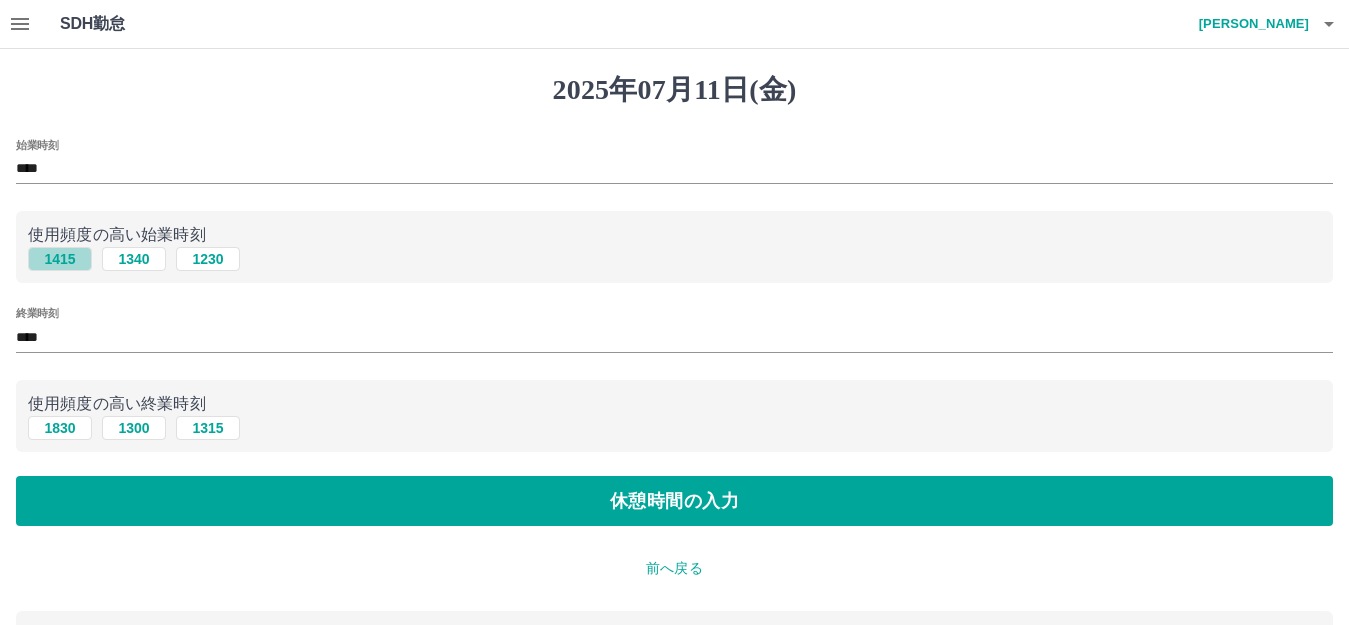click on "1415" at bounding box center [60, 259] 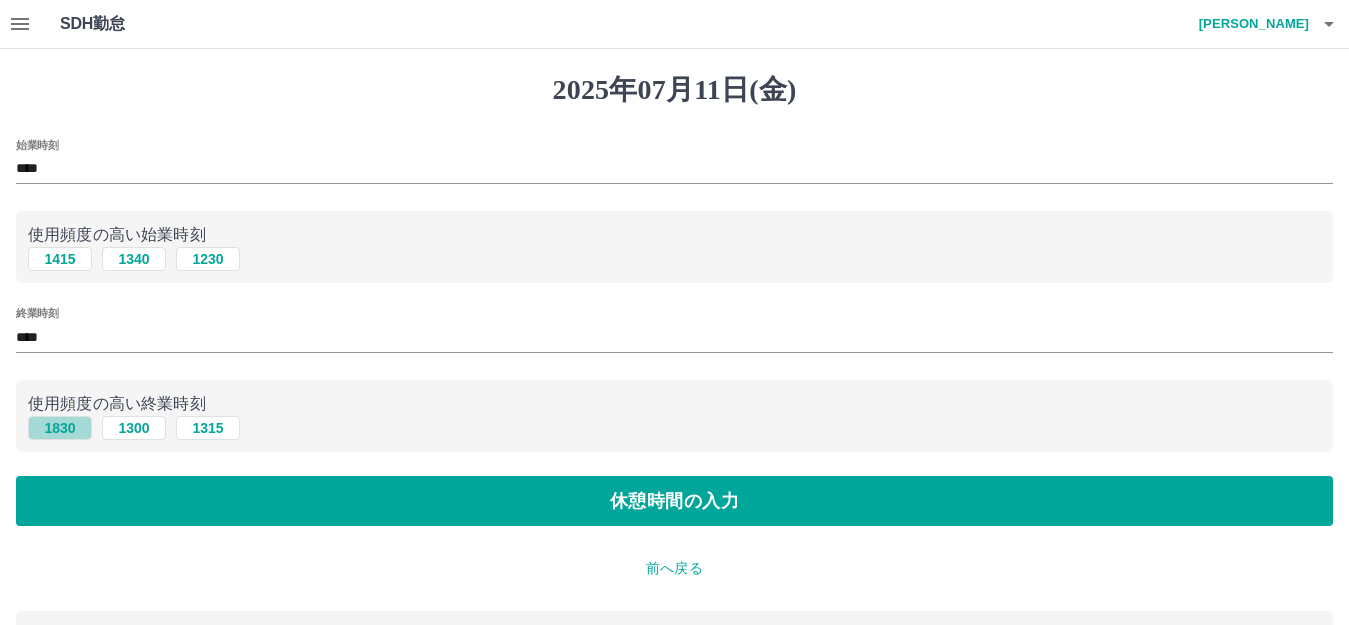click on "1830" at bounding box center (60, 428) 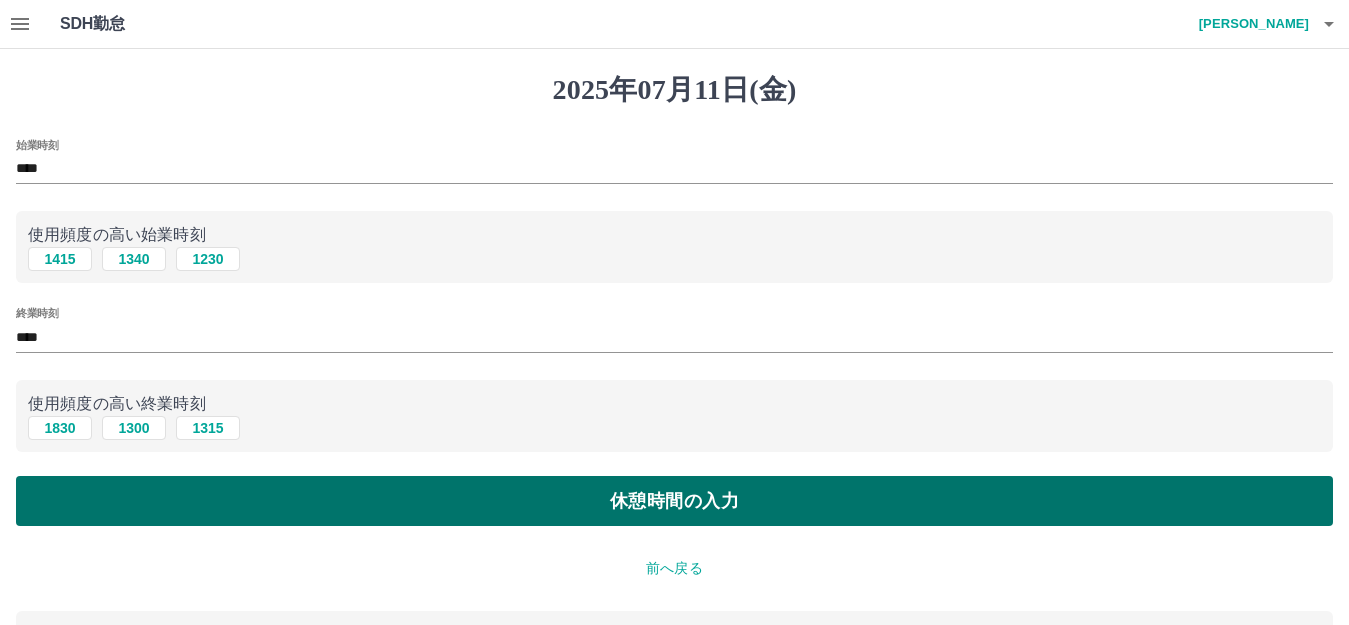 click on "休憩時間の入力" at bounding box center [674, 501] 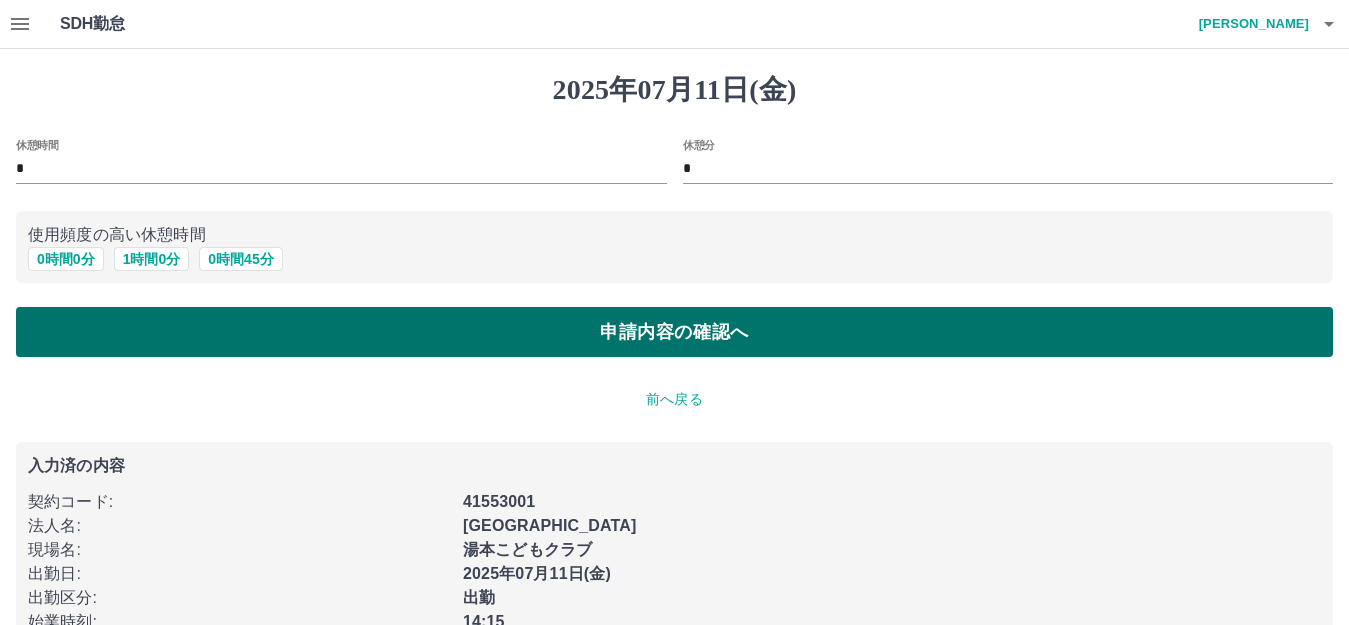 click on "申請内容の確認へ" at bounding box center (674, 332) 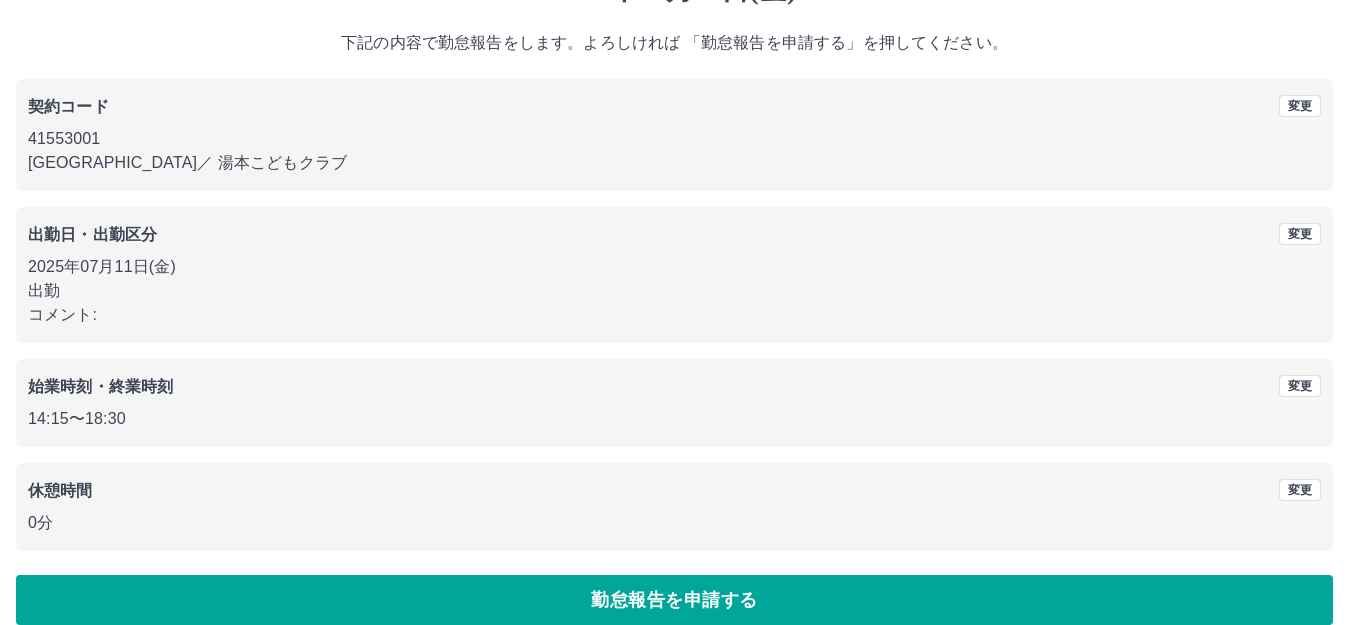 scroll, scrollTop: 124, scrollLeft: 0, axis: vertical 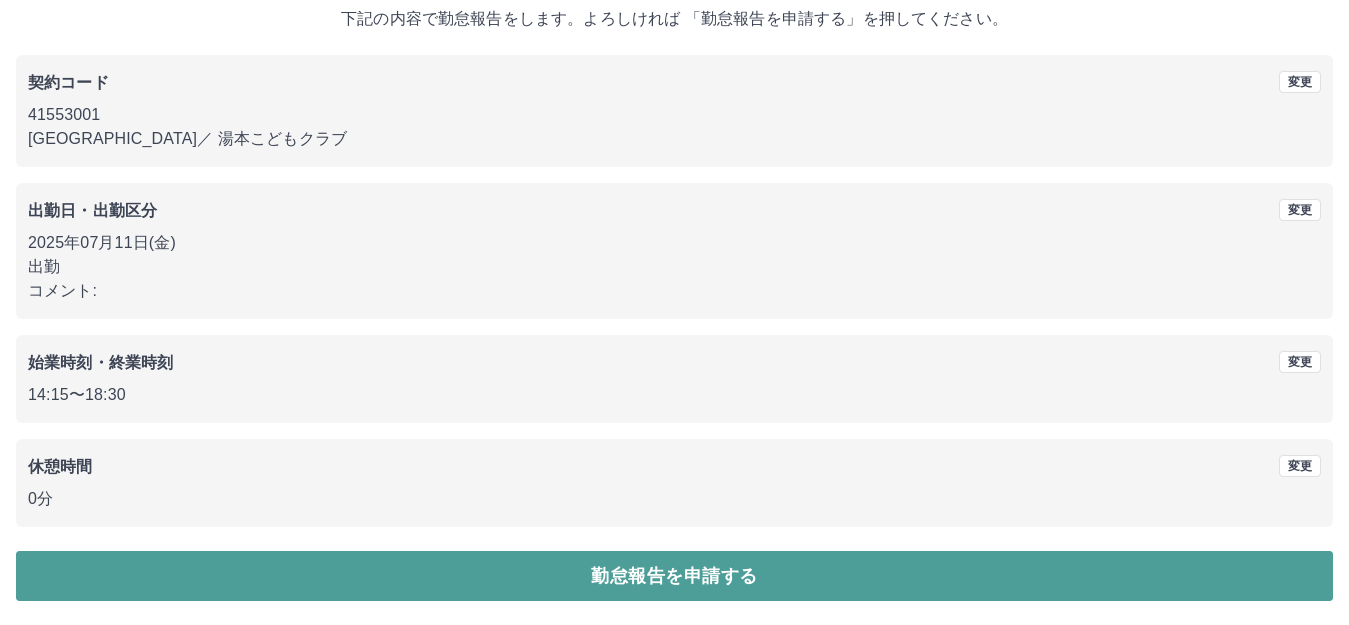 click on "勤怠報告を申請する" at bounding box center (674, 576) 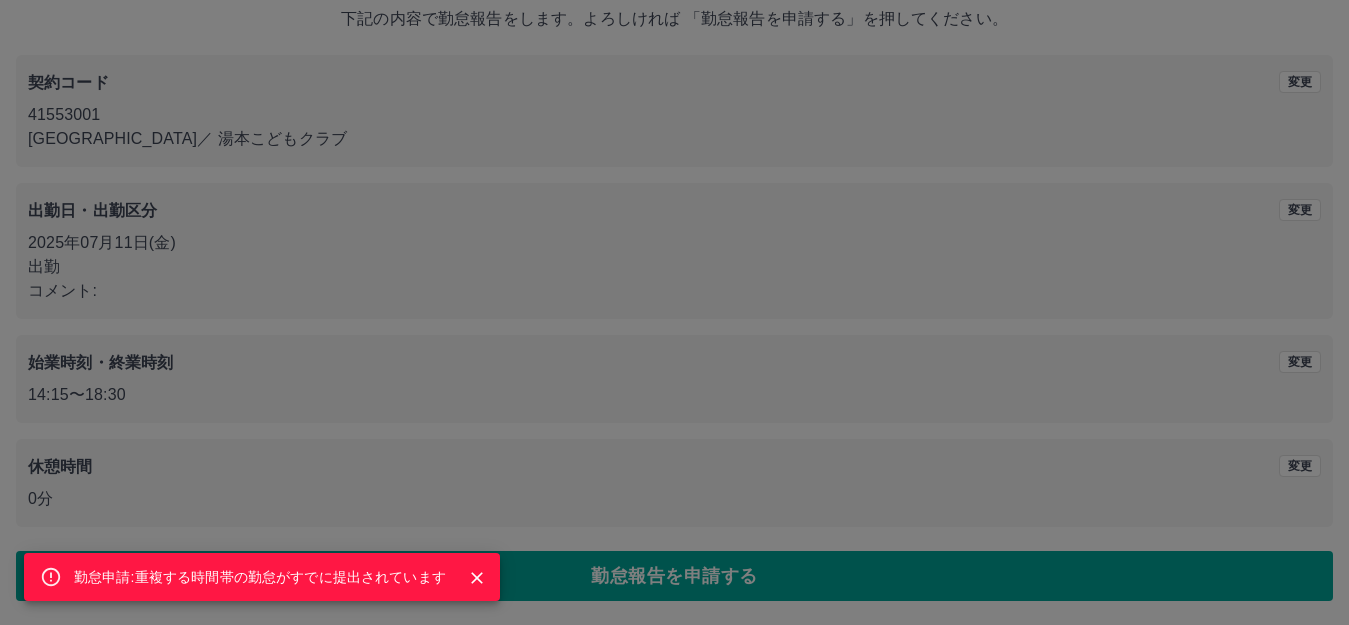 click 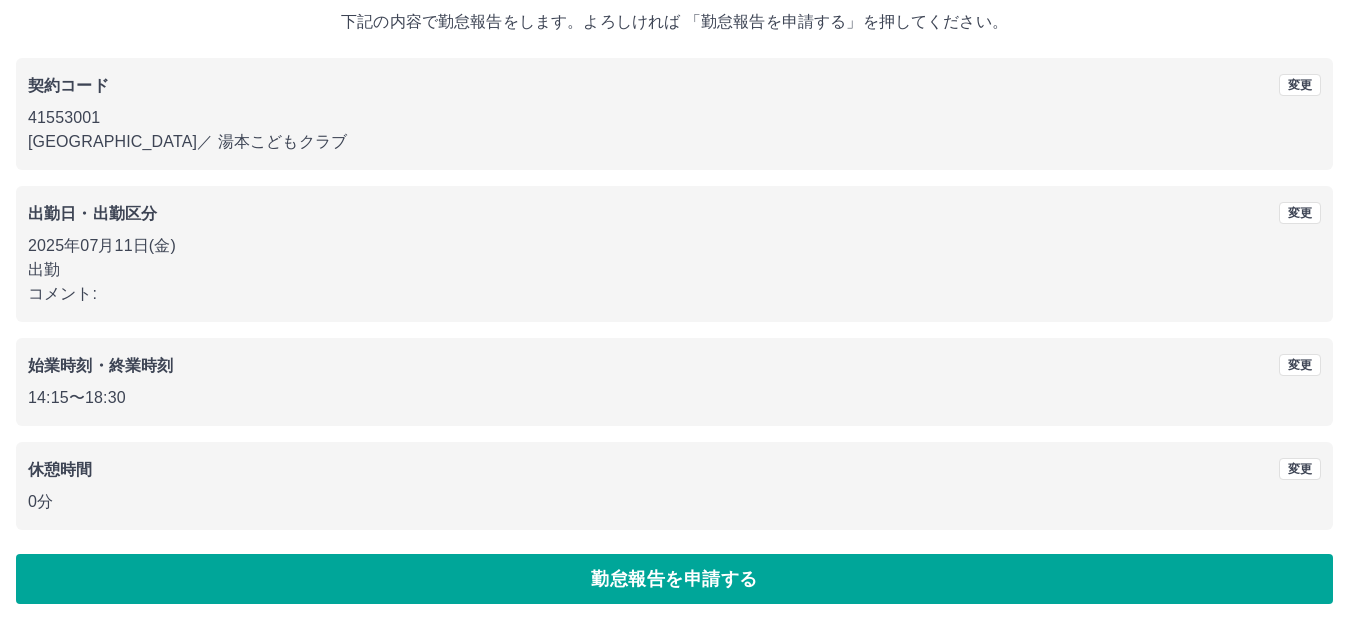 scroll, scrollTop: 124, scrollLeft: 0, axis: vertical 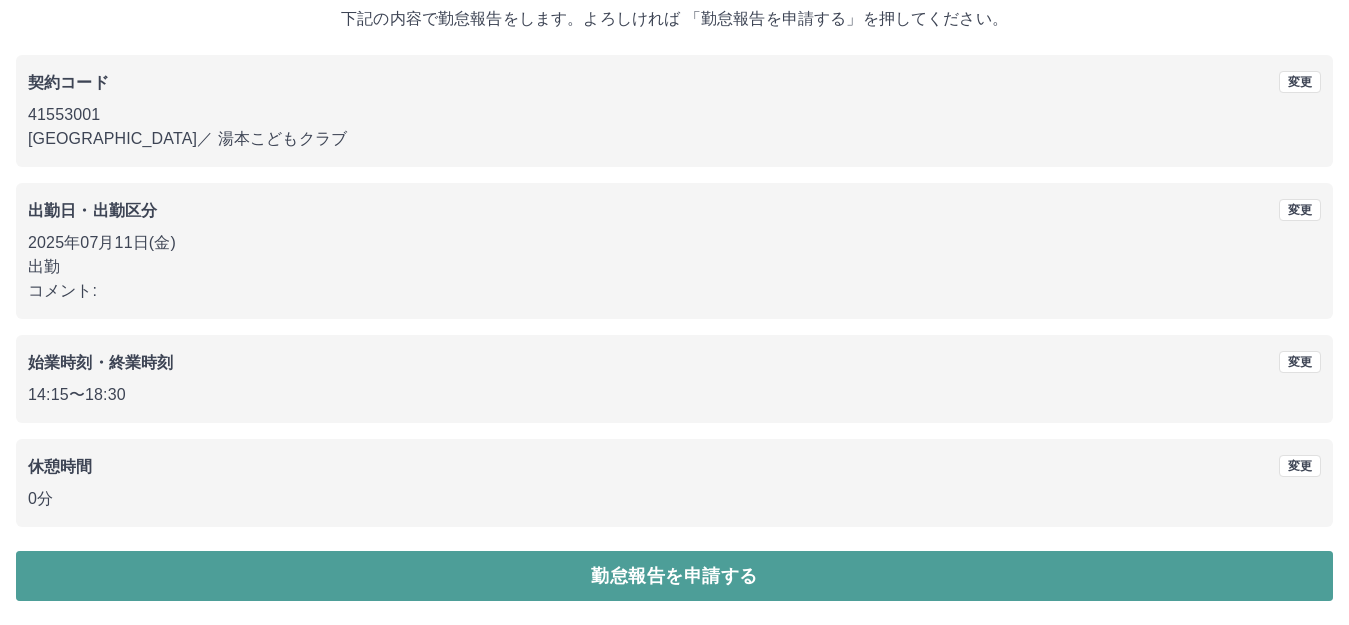click on "勤怠報告を申請する" at bounding box center [674, 576] 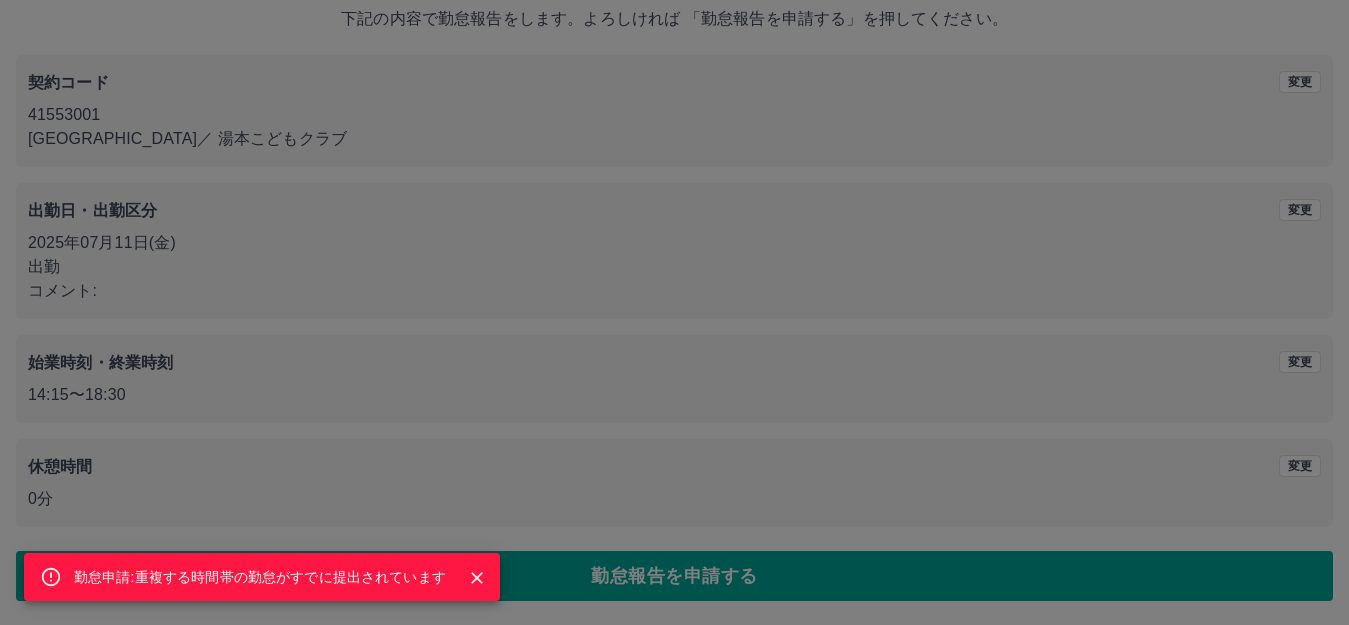 click 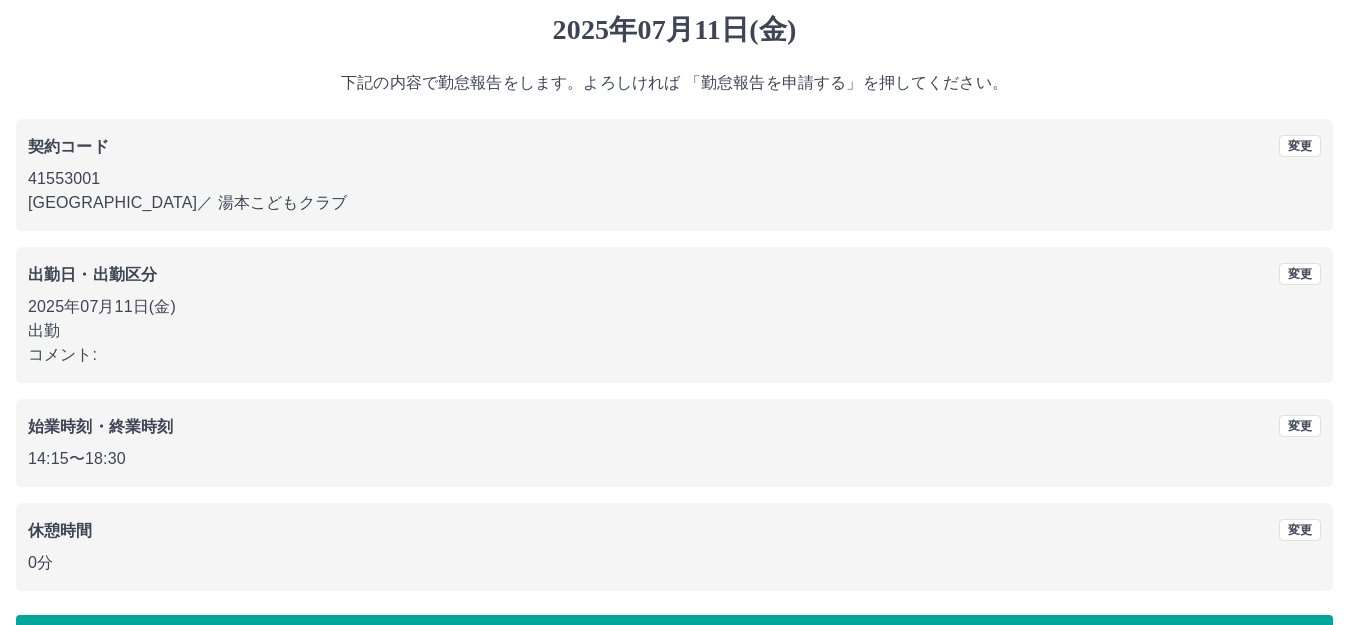 scroll, scrollTop: 0, scrollLeft: 0, axis: both 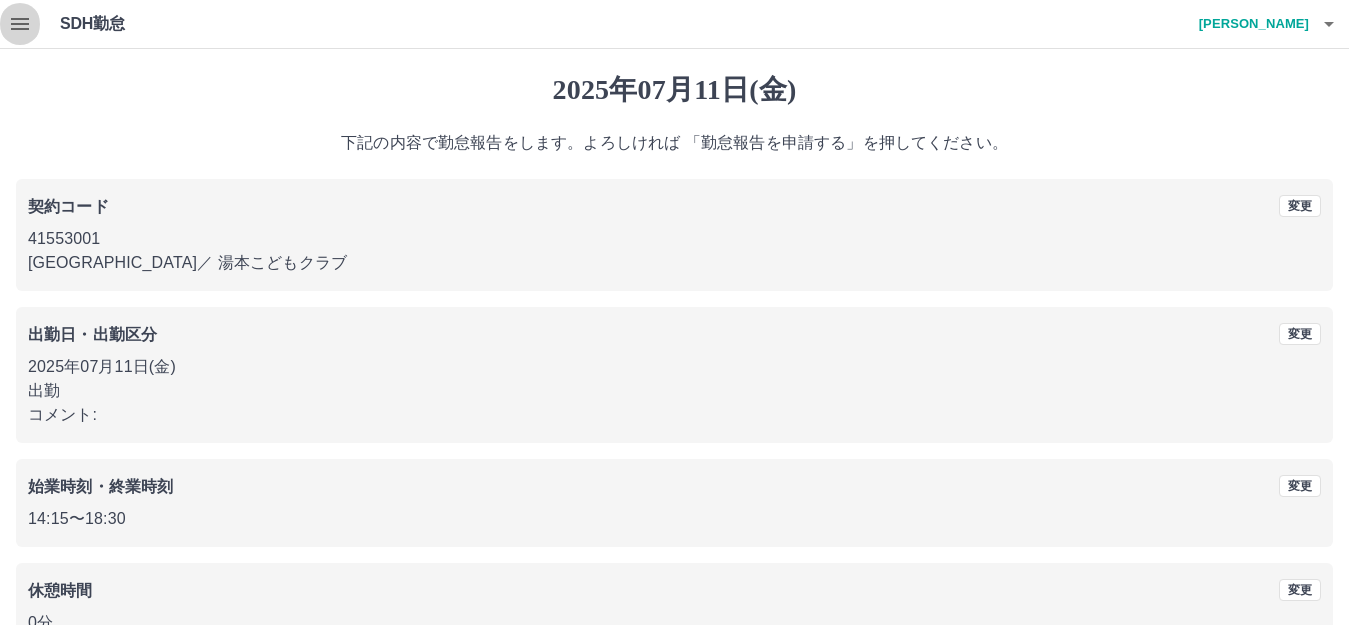 click 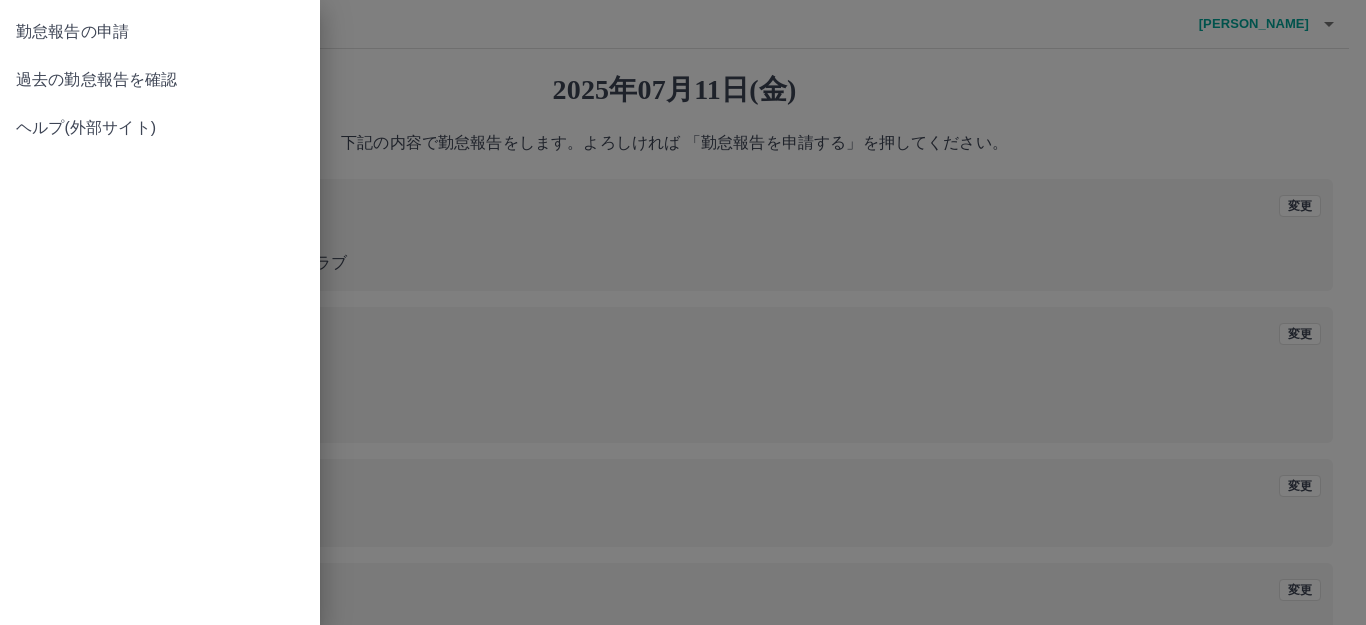 click on "過去の勤怠報告を確認" at bounding box center (160, 80) 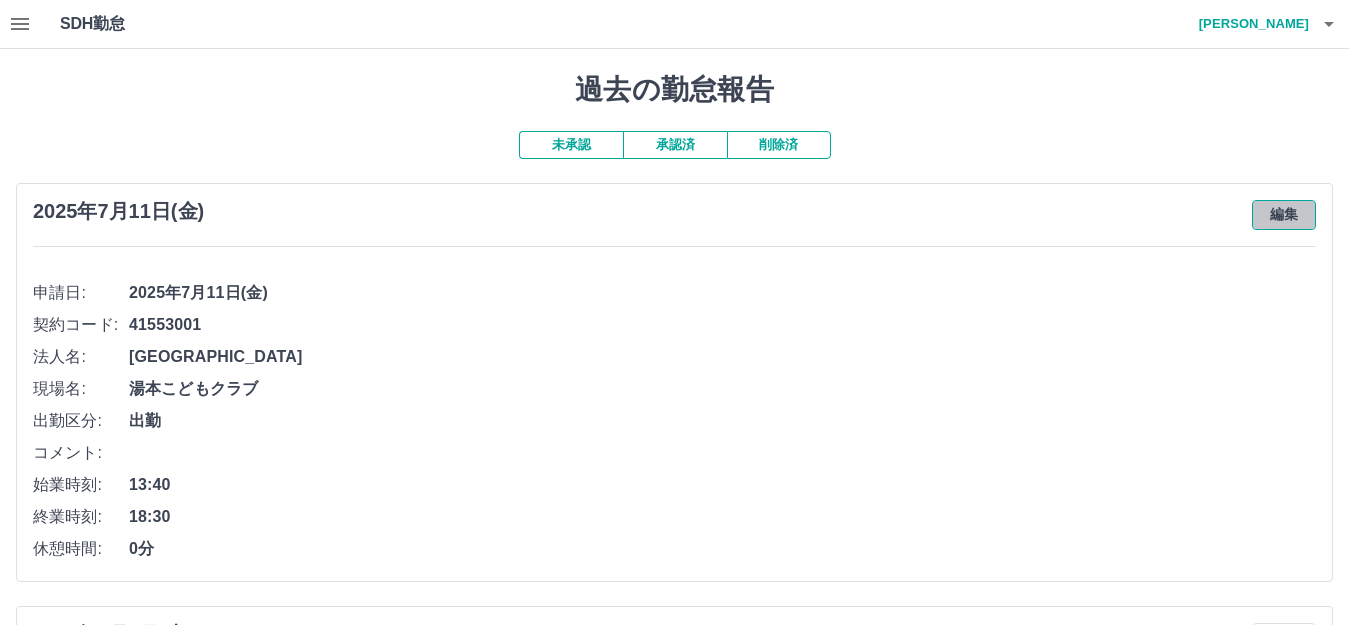 click on "編集" at bounding box center [1284, 215] 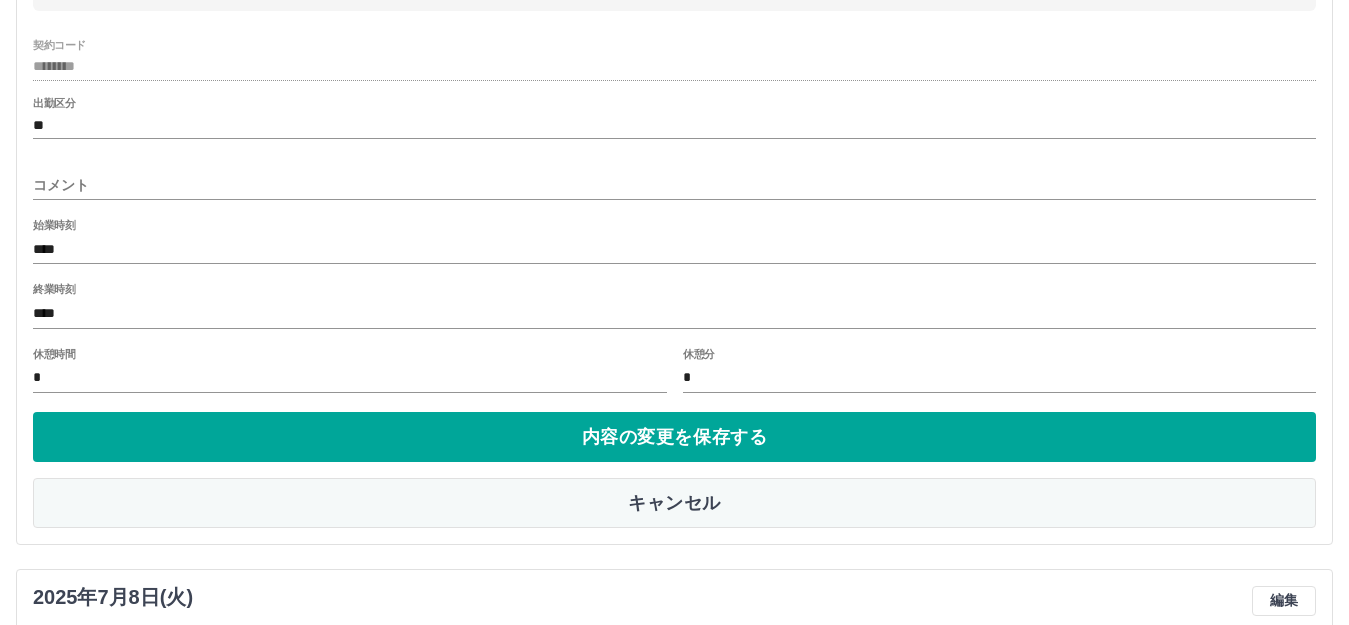 scroll, scrollTop: 400, scrollLeft: 0, axis: vertical 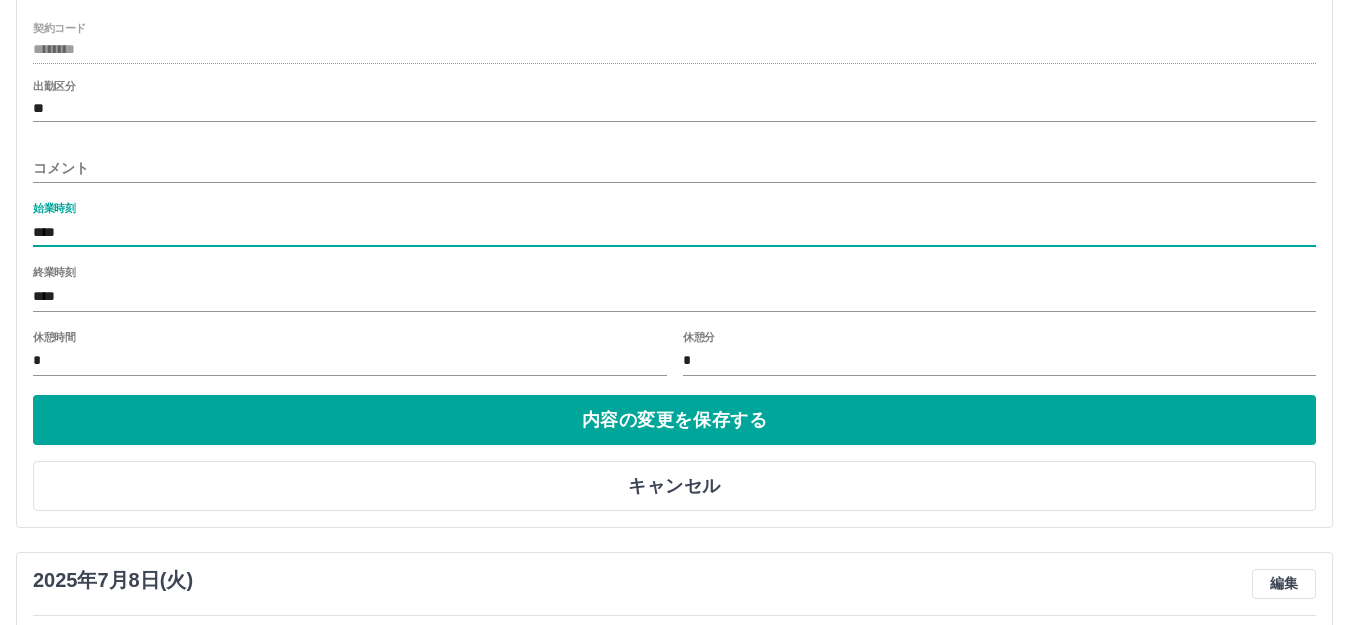 click on "****" at bounding box center (674, 232) 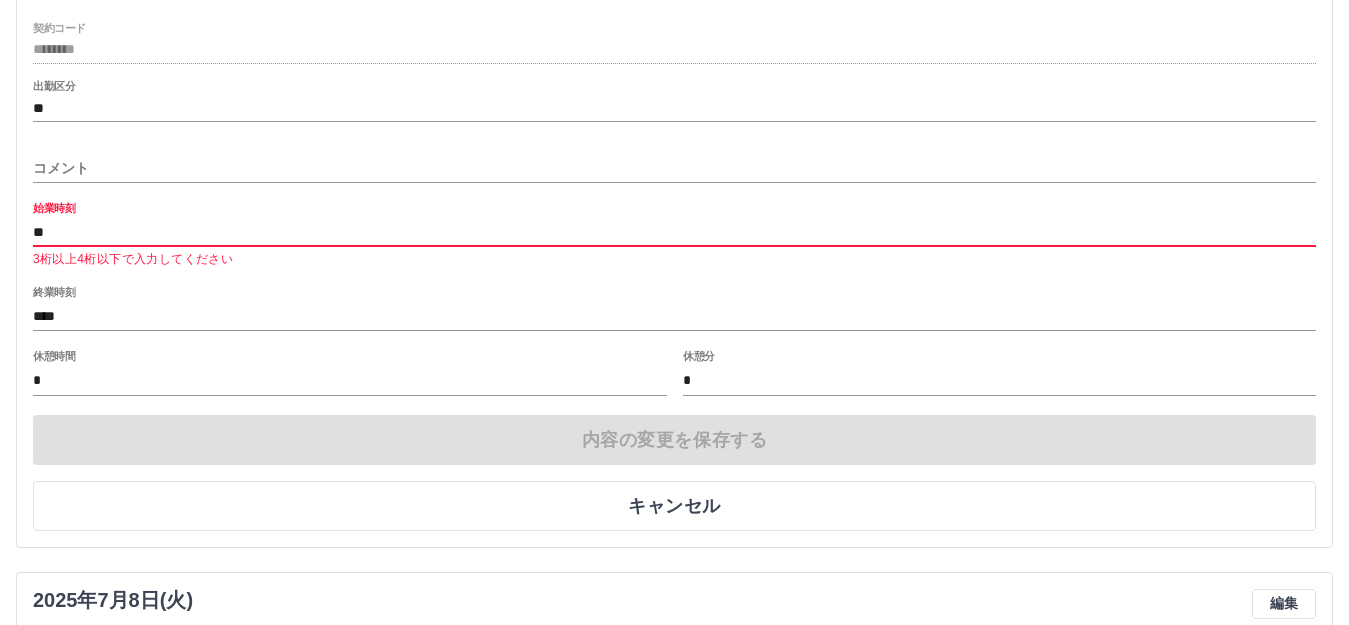 type on "*" 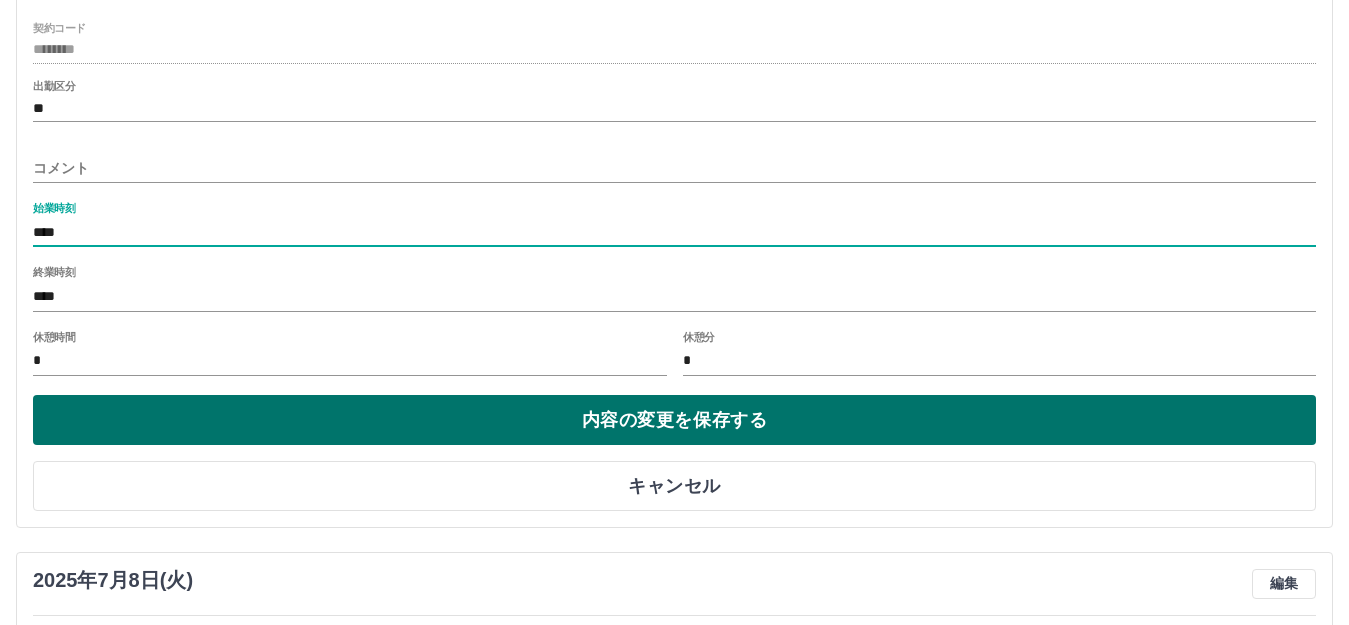 type on "****" 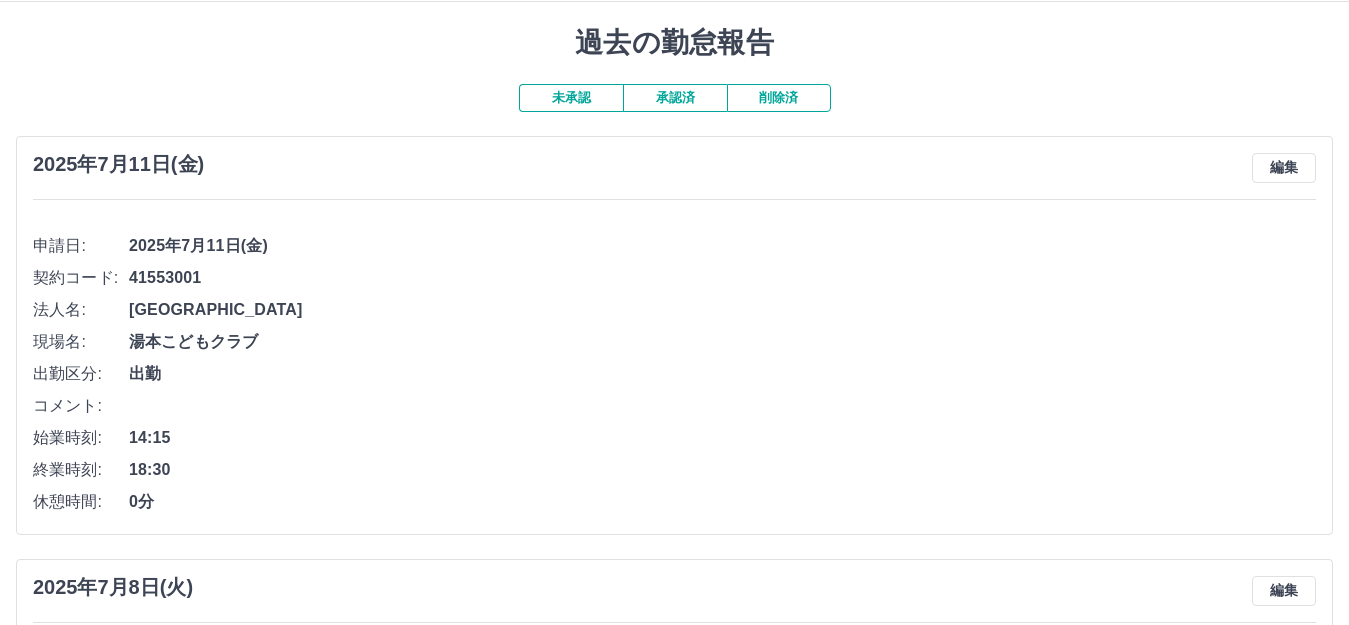 scroll, scrollTop: 0, scrollLeft: 0, axis: both 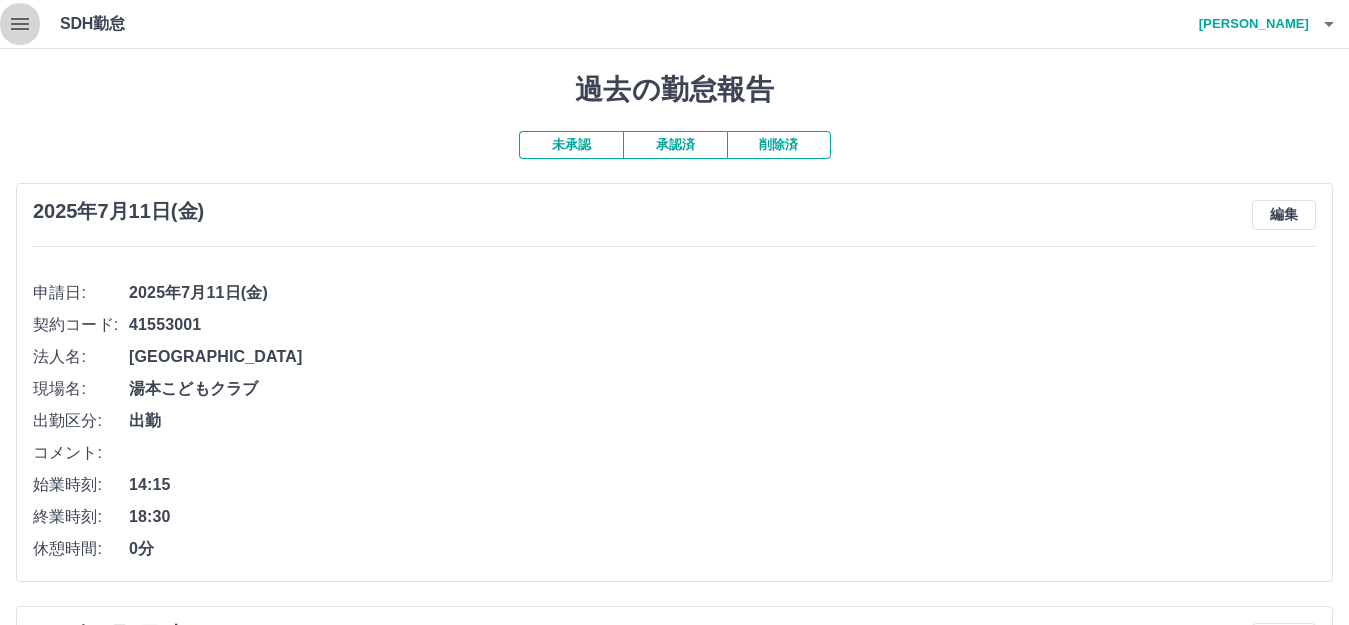 click 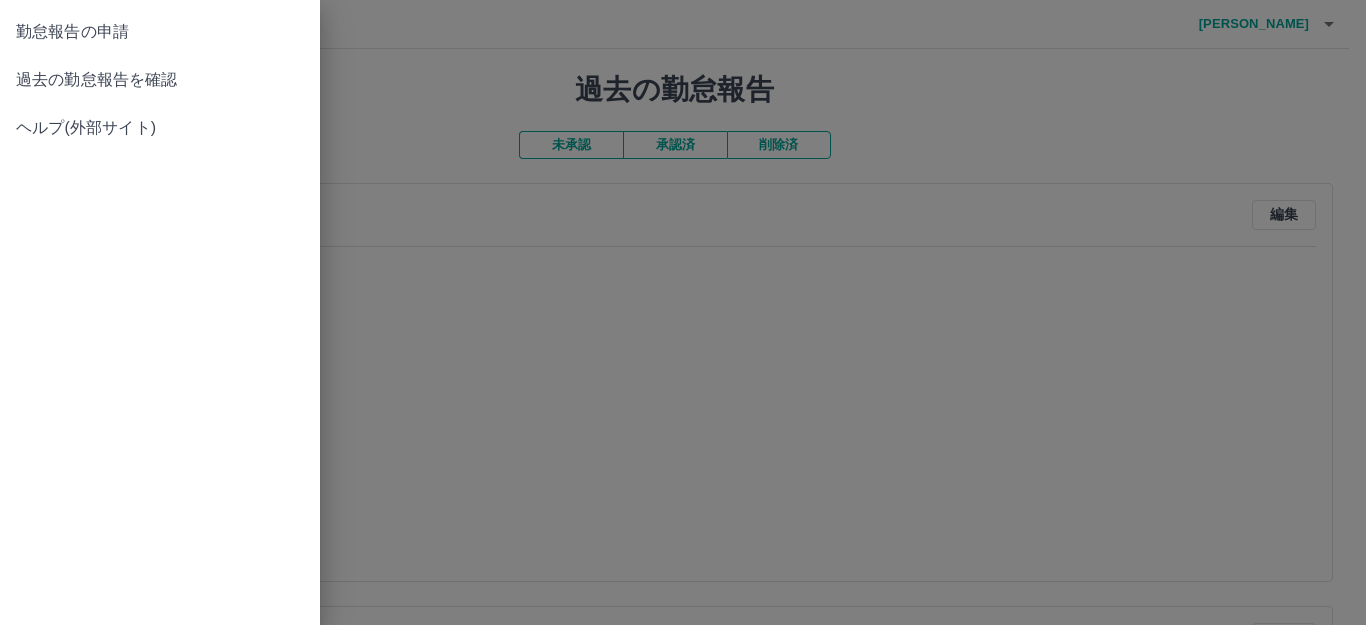 click on "過去の勤怠報告を確認" at bounding box center (160, 80) 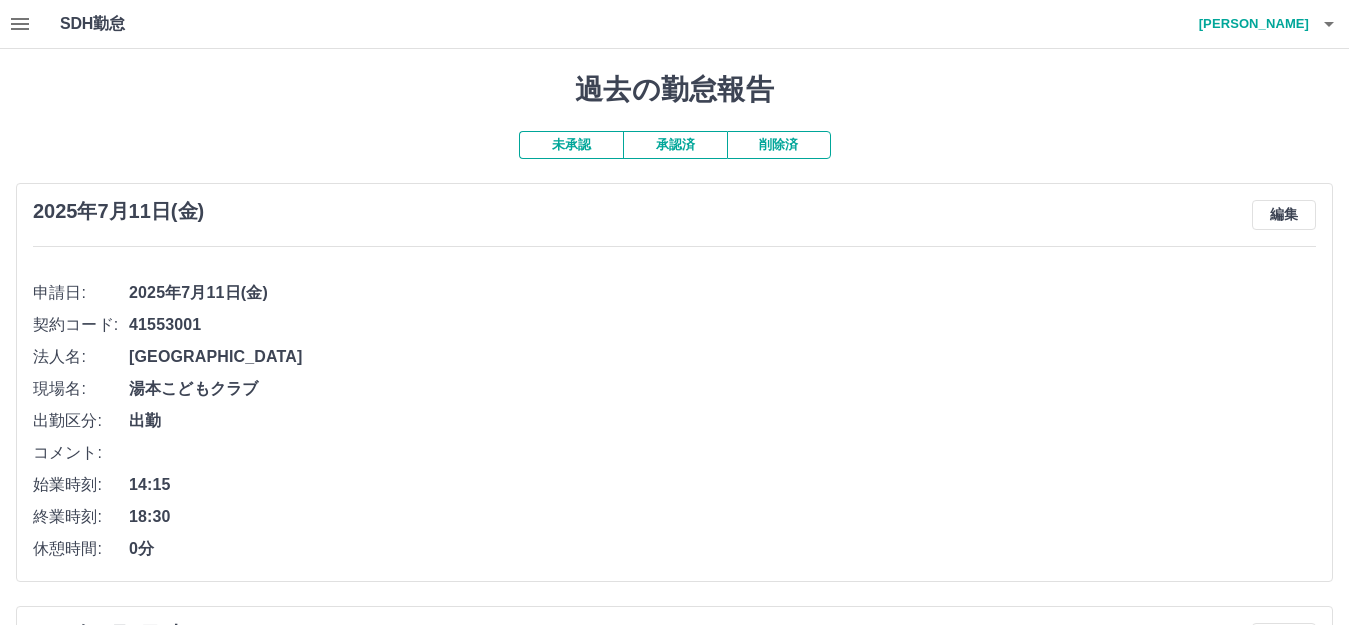 click on "未承認" at bounding box center [571, 145] 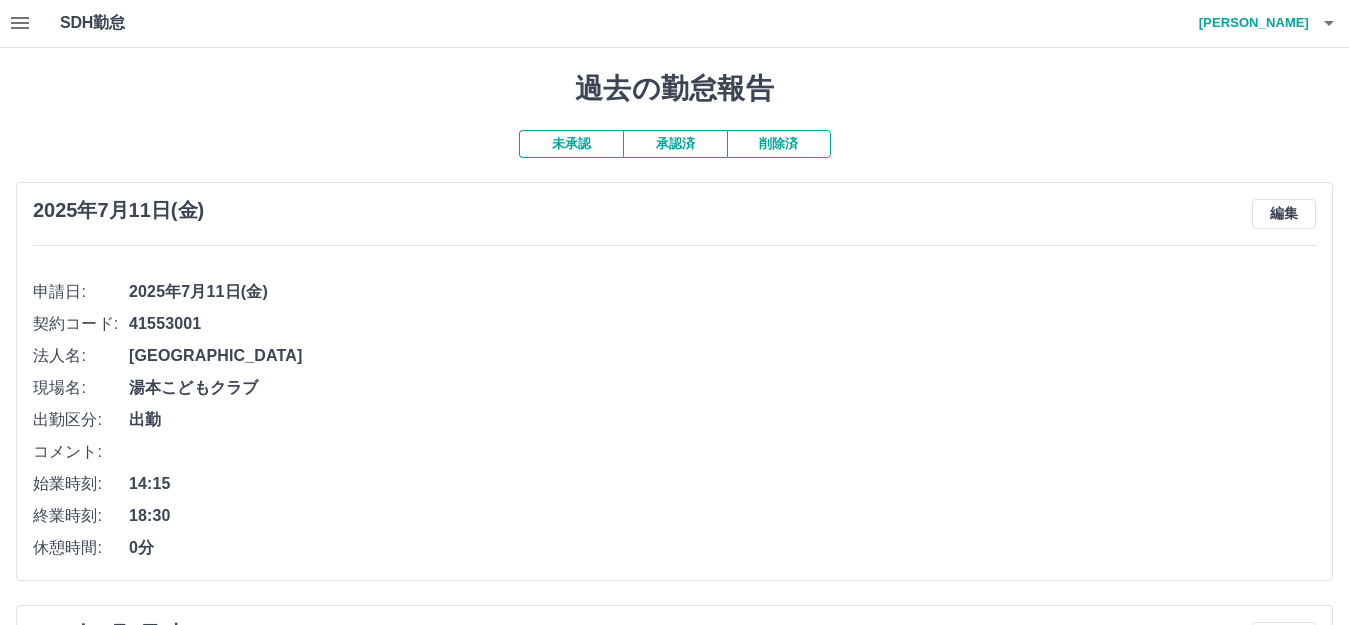 scroll, scrollTop: 0, scrollLeft: 0, axis: both 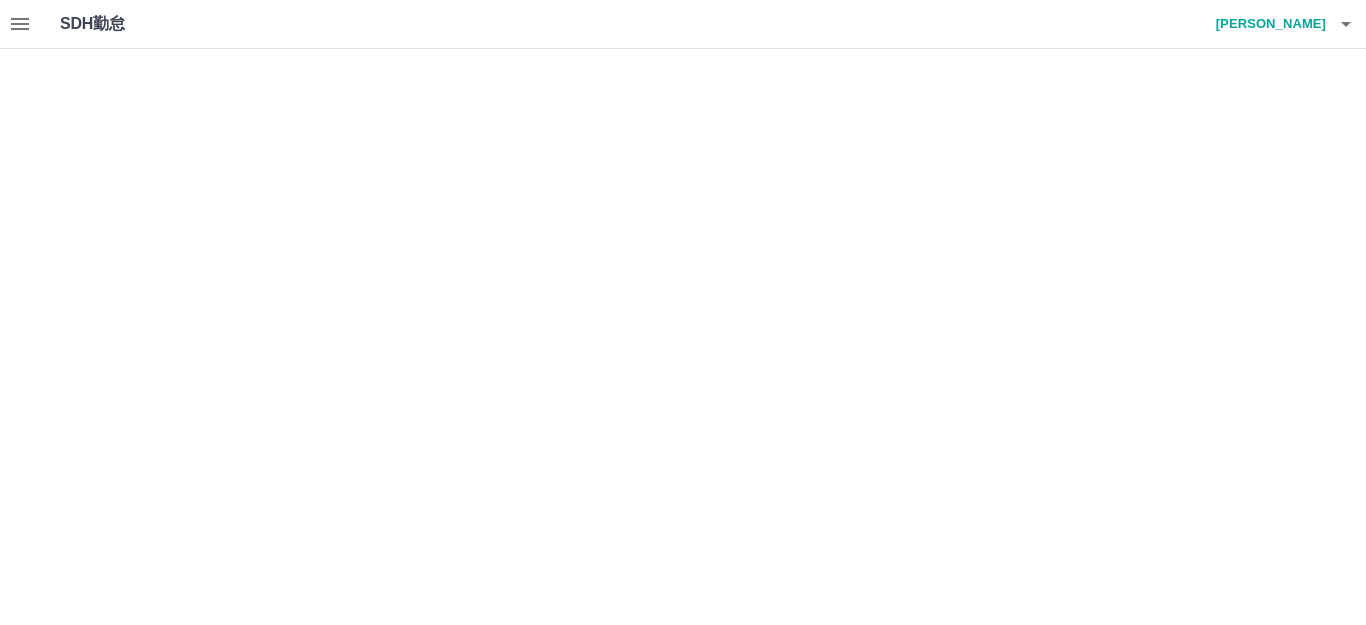 click on "SDH勤怠 [PERSON_NAME] SDH勤怠" at bounding box center [683, 24] 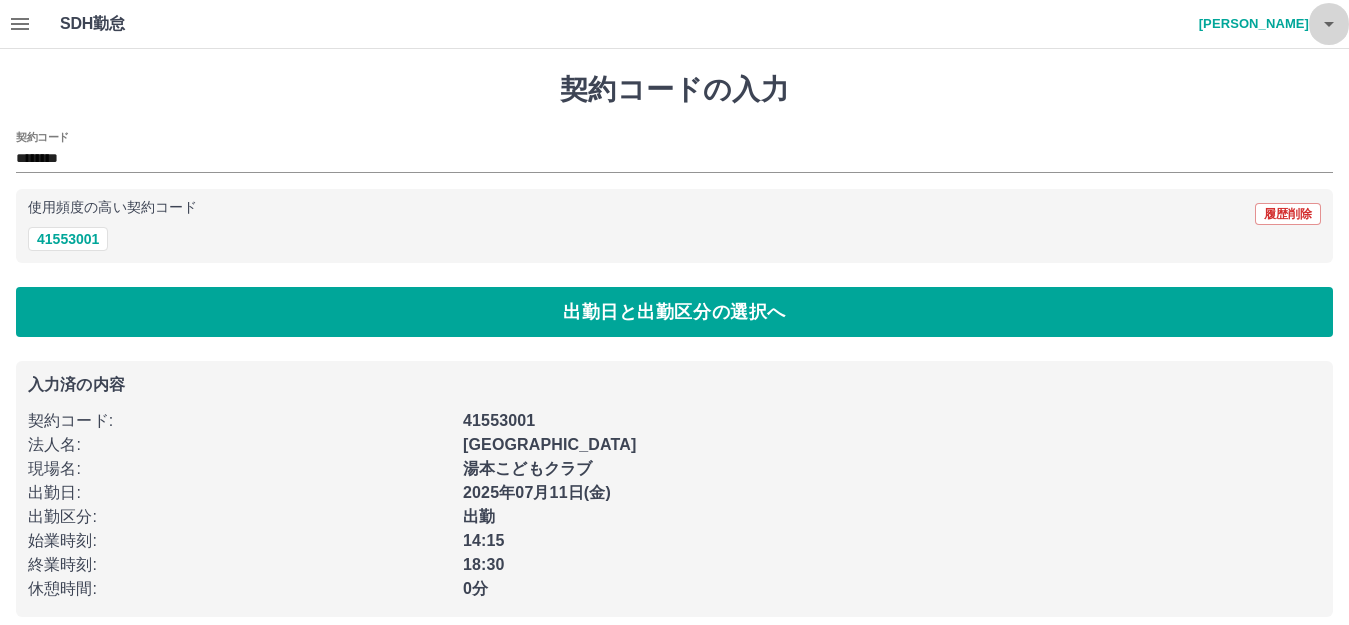 click 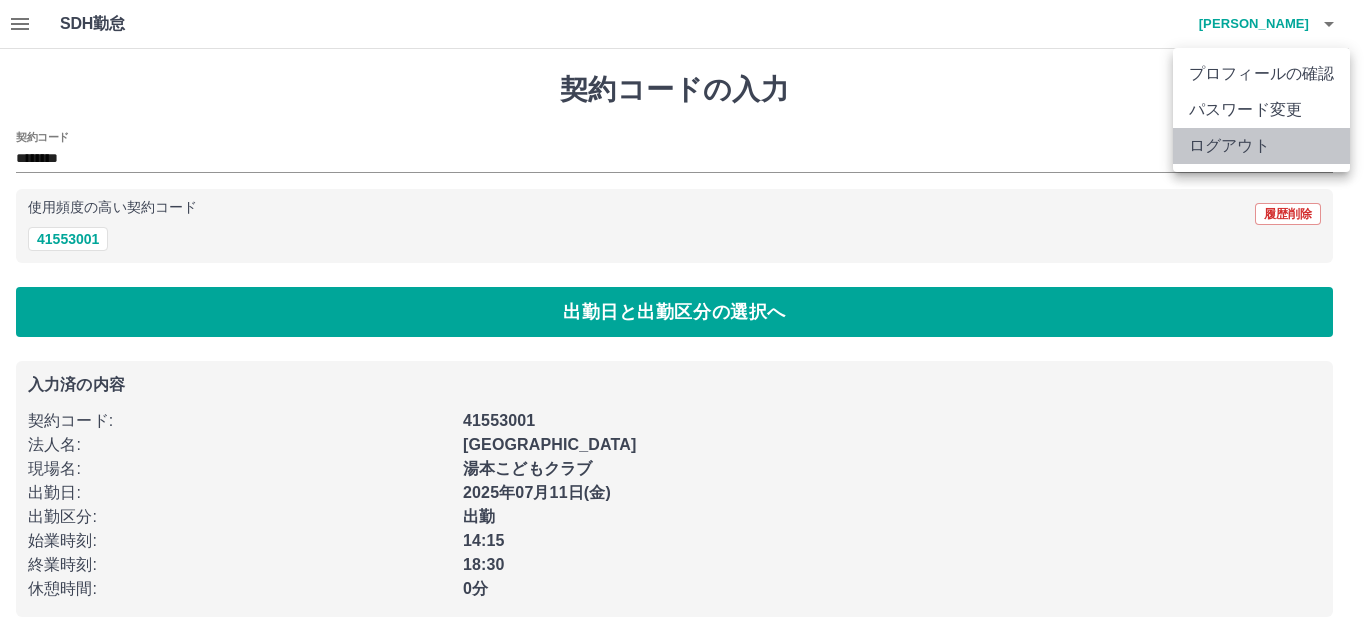 click on "ログアウト" at bounding box center [1261, 146] 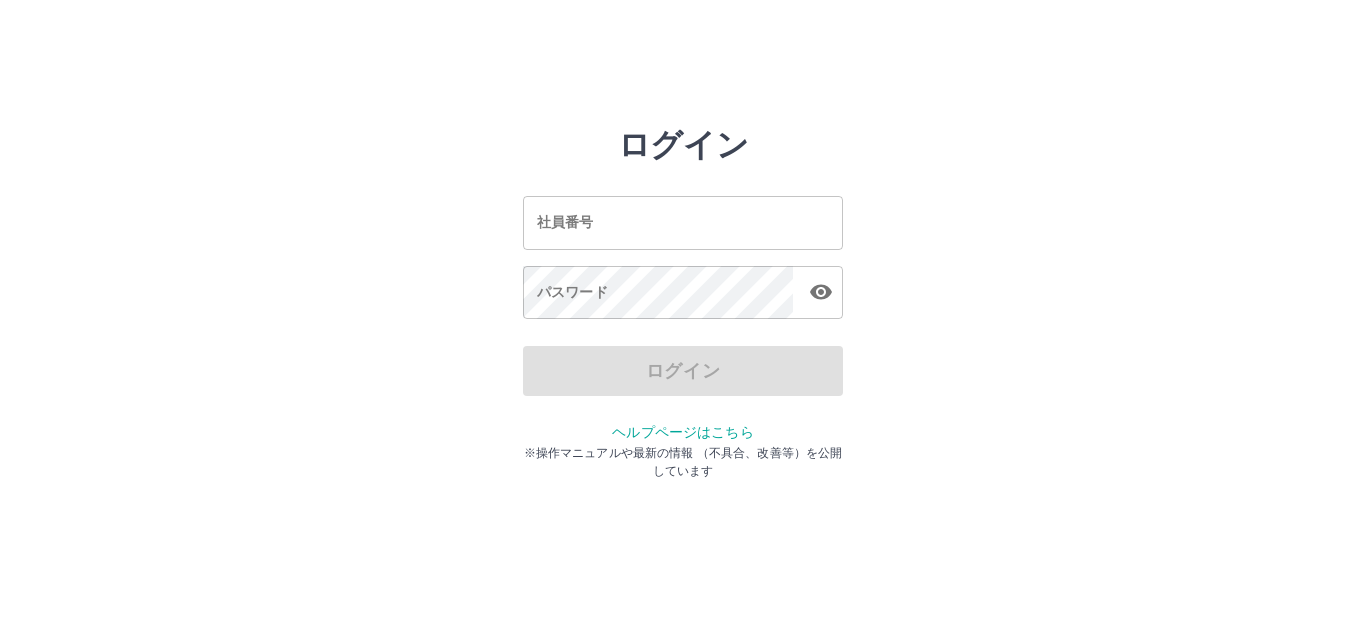 scroll, scrollTop: 0, scrollLeft: 0, axis: both 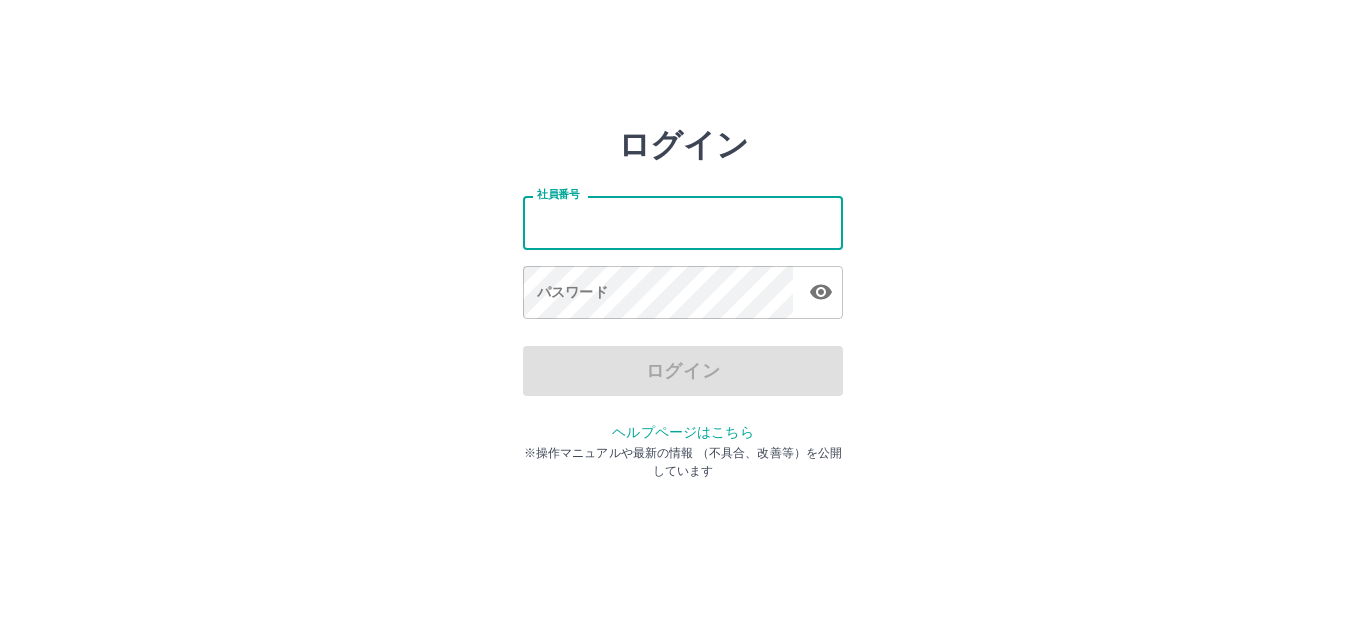 type on "*******" 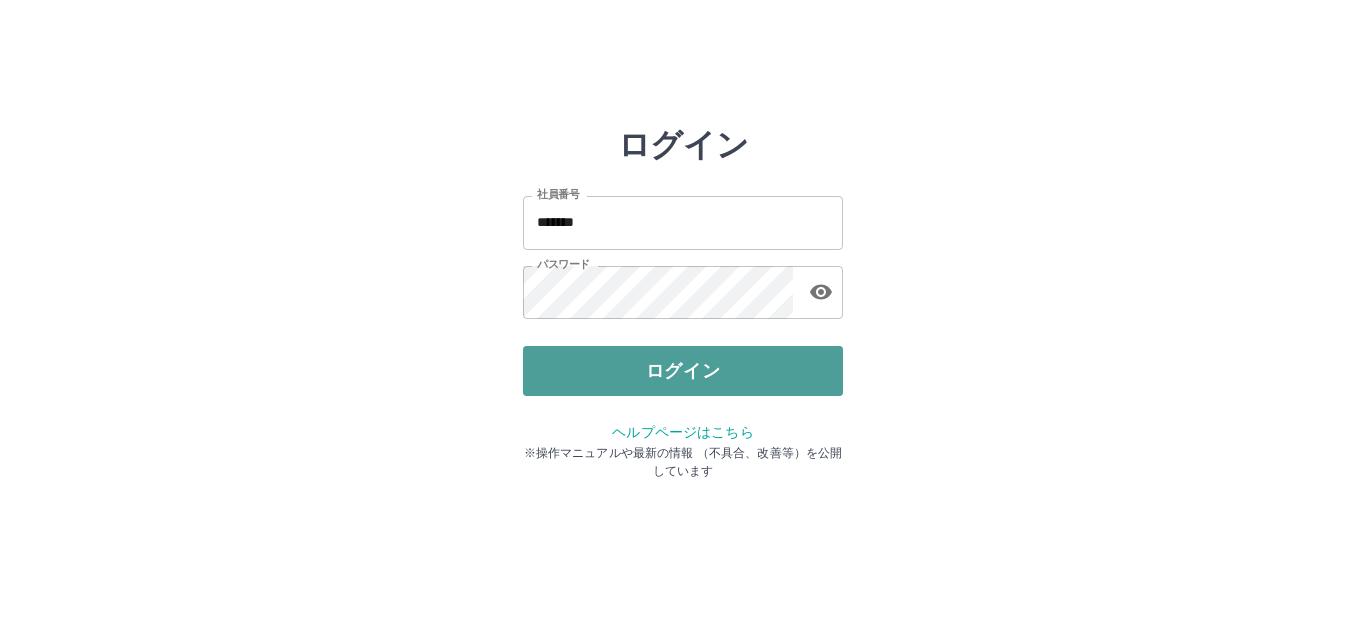 click on "ログイン" at bounding box center [683, 371] 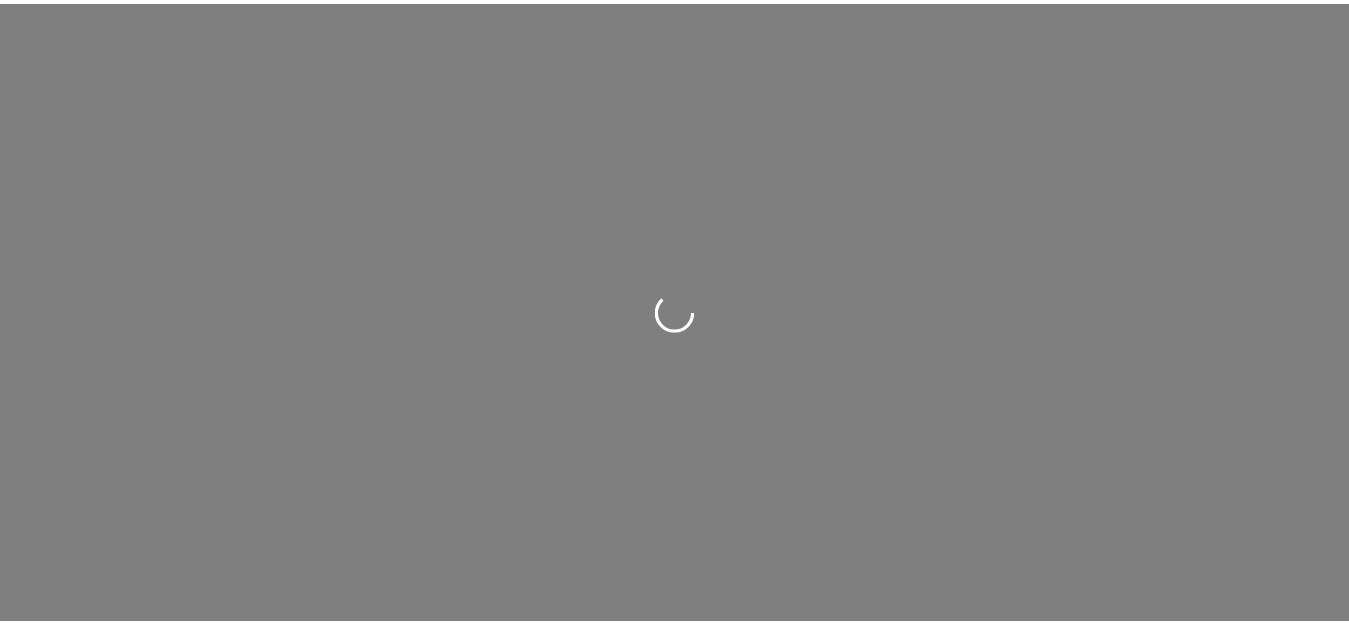 scroll, scrollTop: 0, scrollLeft: 0, axis: both 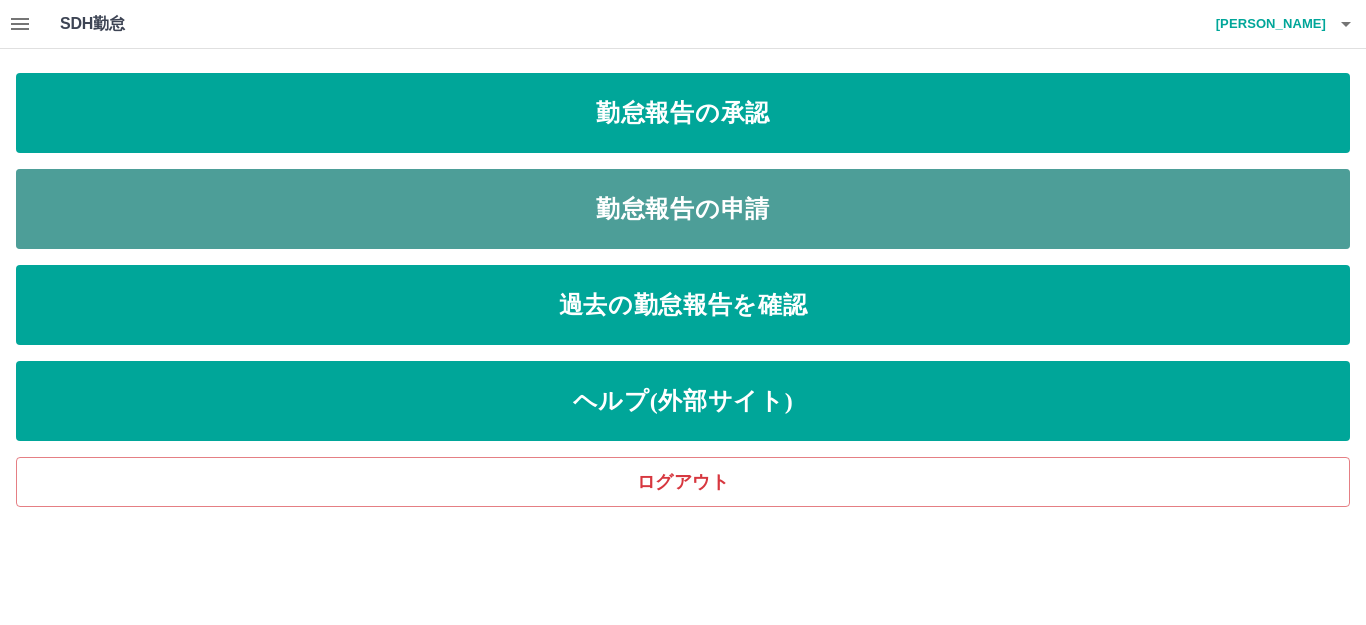 click on "勤怠報告の申請" at bounding box center [683, 209] 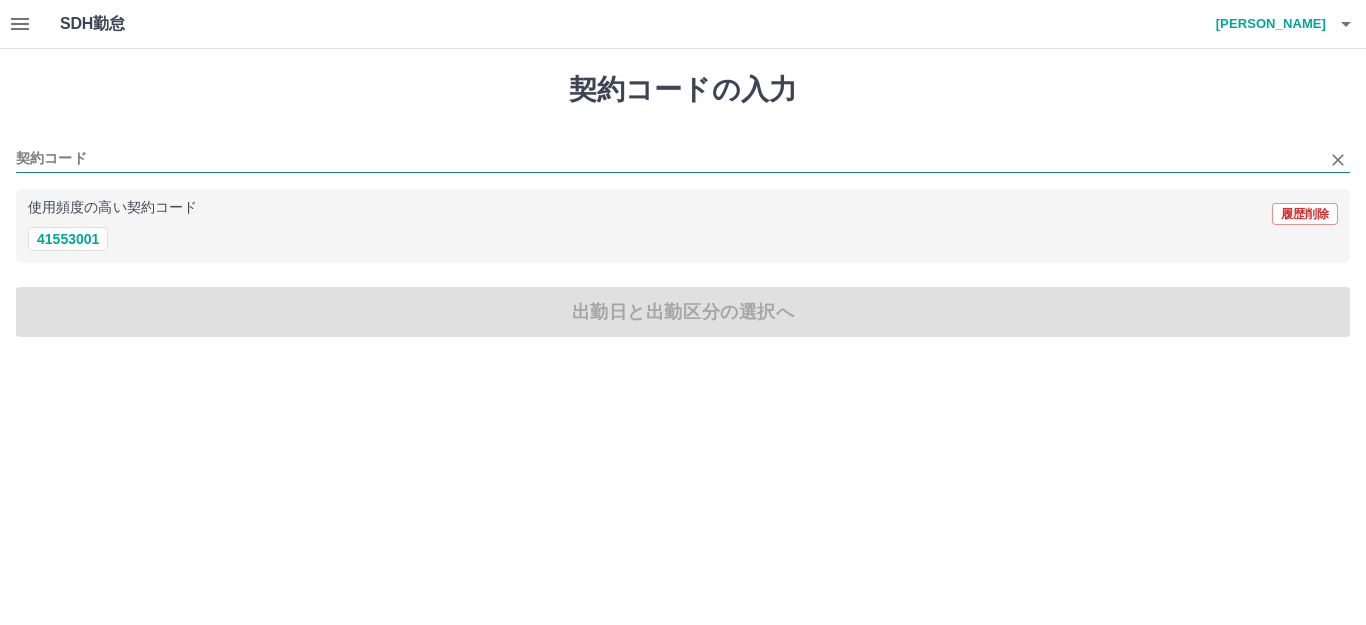 click on "契約コード" at bounding box center [668, 159] 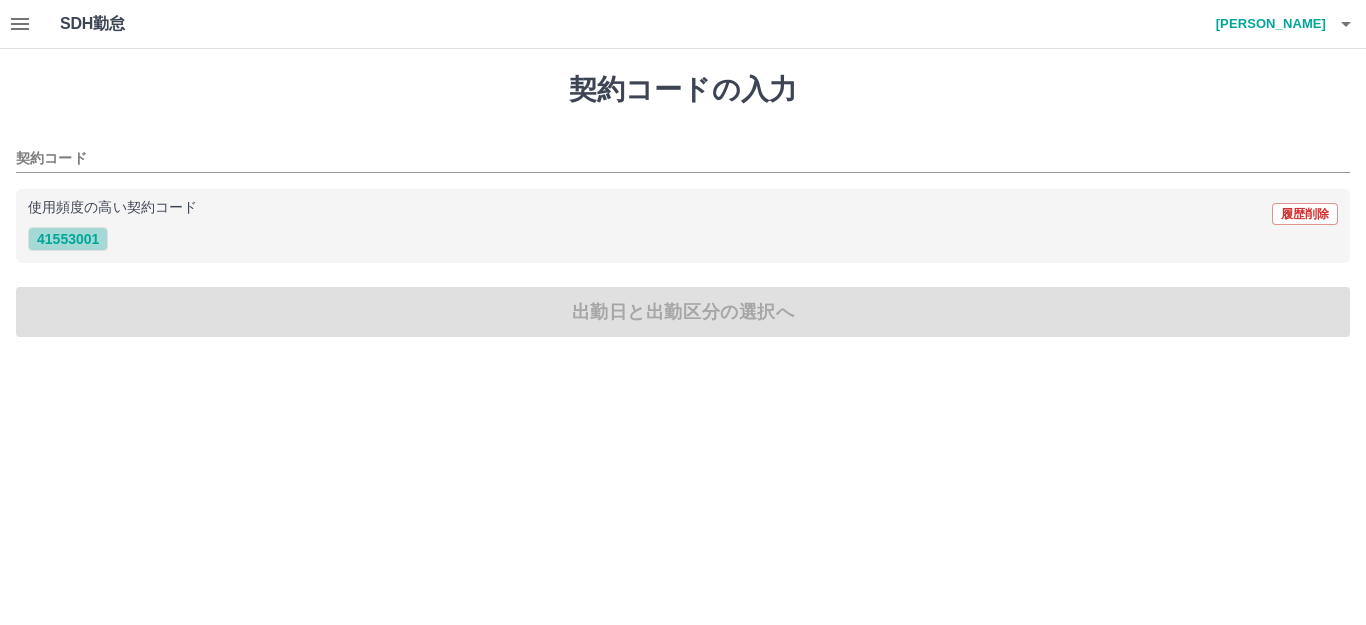 click on "41553001" at bounding box center [68, 239] 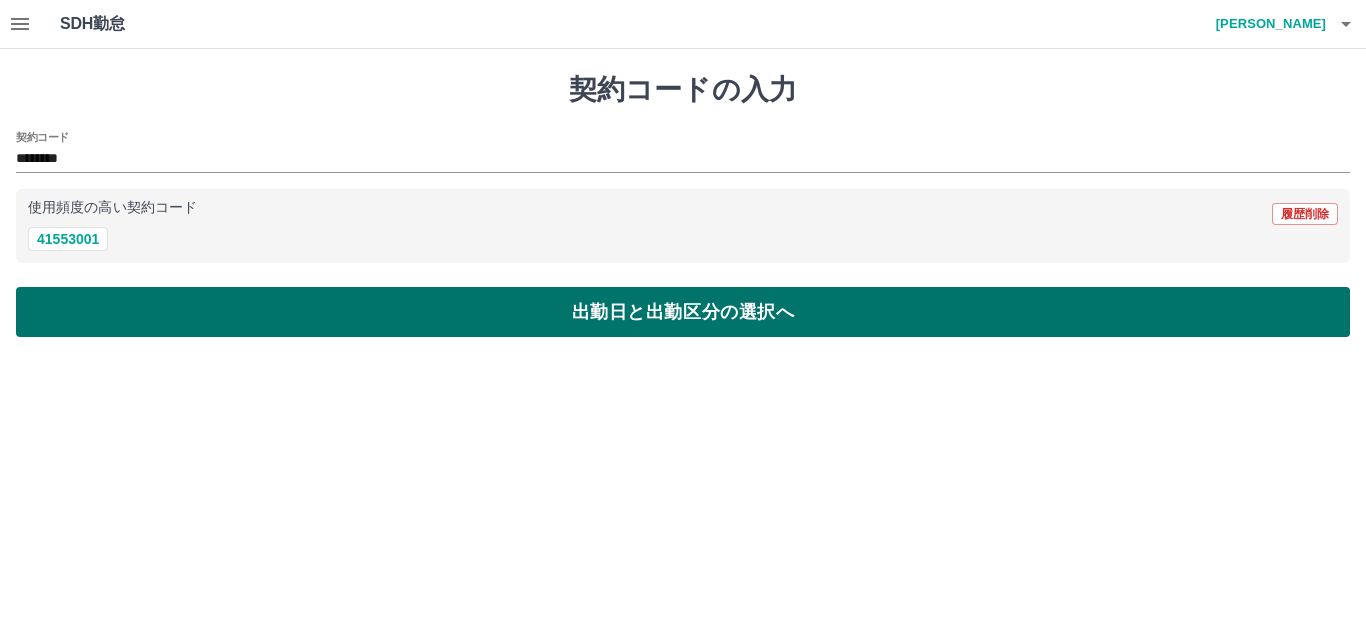 drag, startPoint x: 700, startPoint y: 321, endPoint x: 702, endPoint y: 311, distance: 10.198039 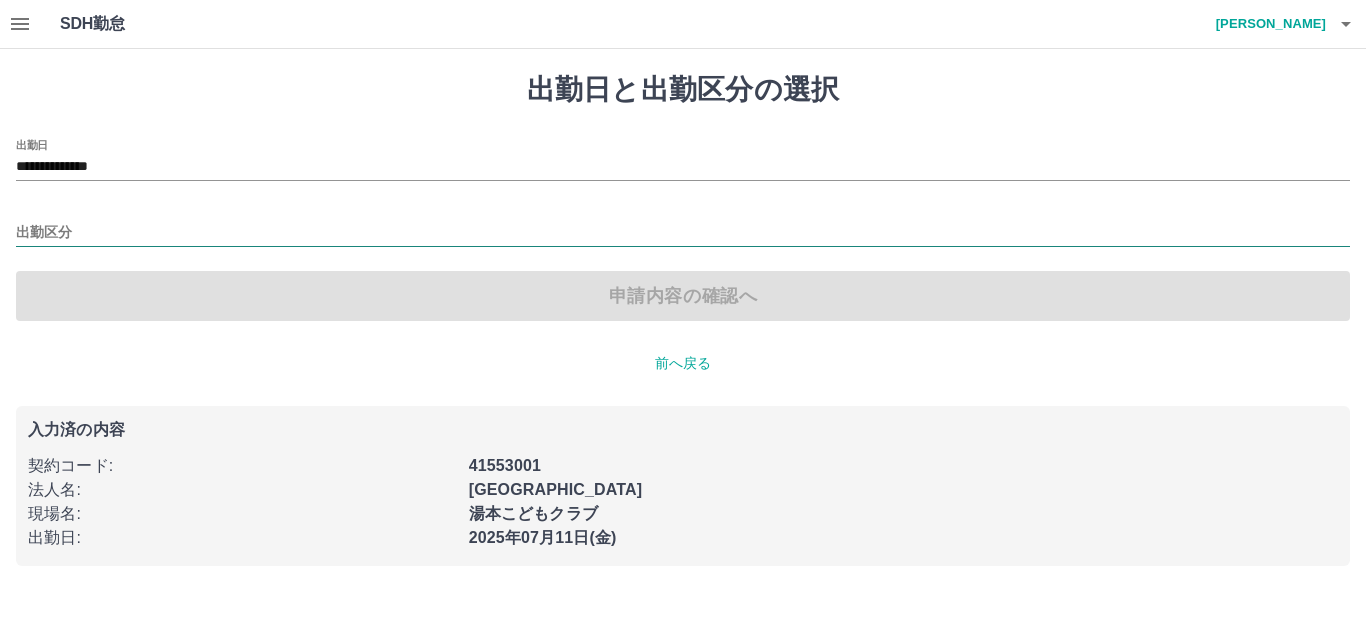 click on "出勤区分" at bounding box center (683, 233) 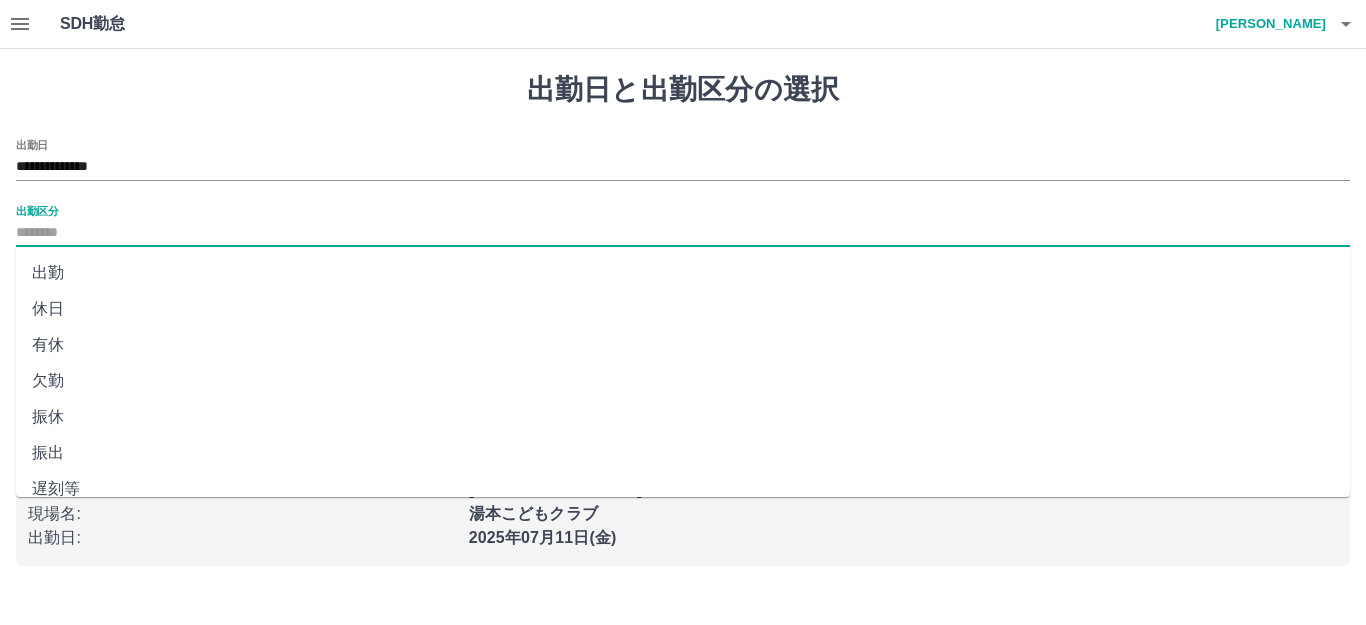 click on "出勤" at bounding box center (683, 273) 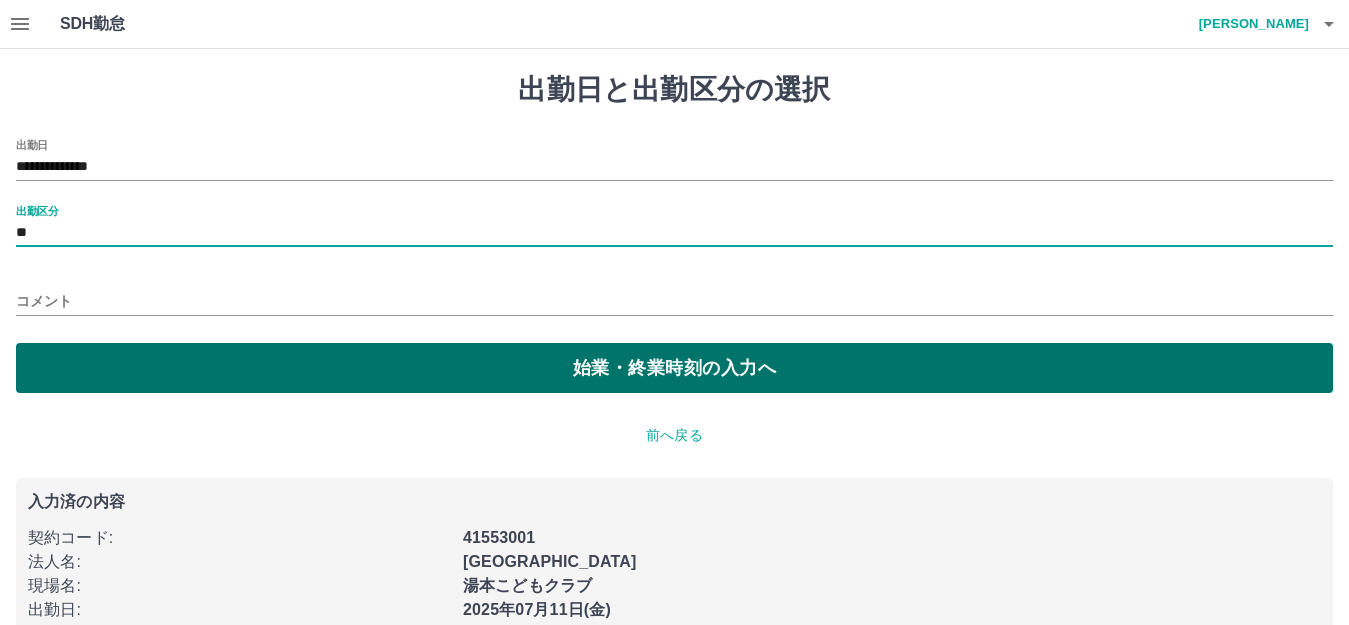click on "始業・終業時刻の入力へ" at bounding box center (674, 368) 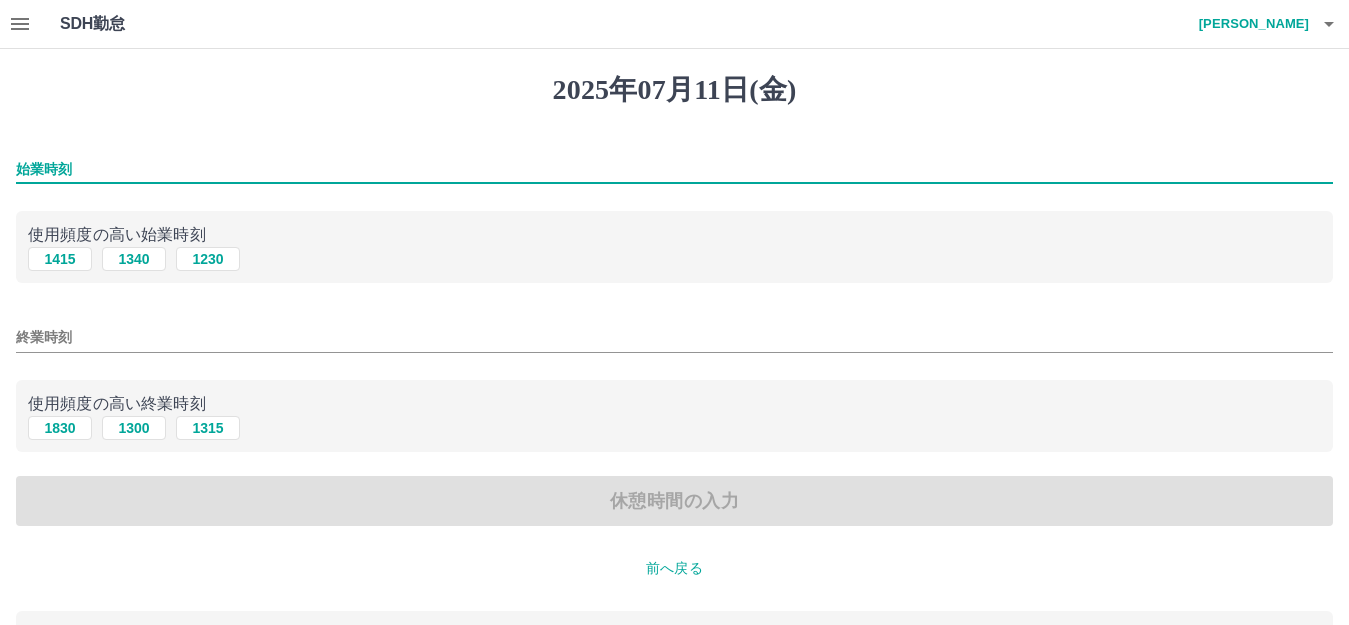 click on "始業時刻" at bounding box center (674, 169) 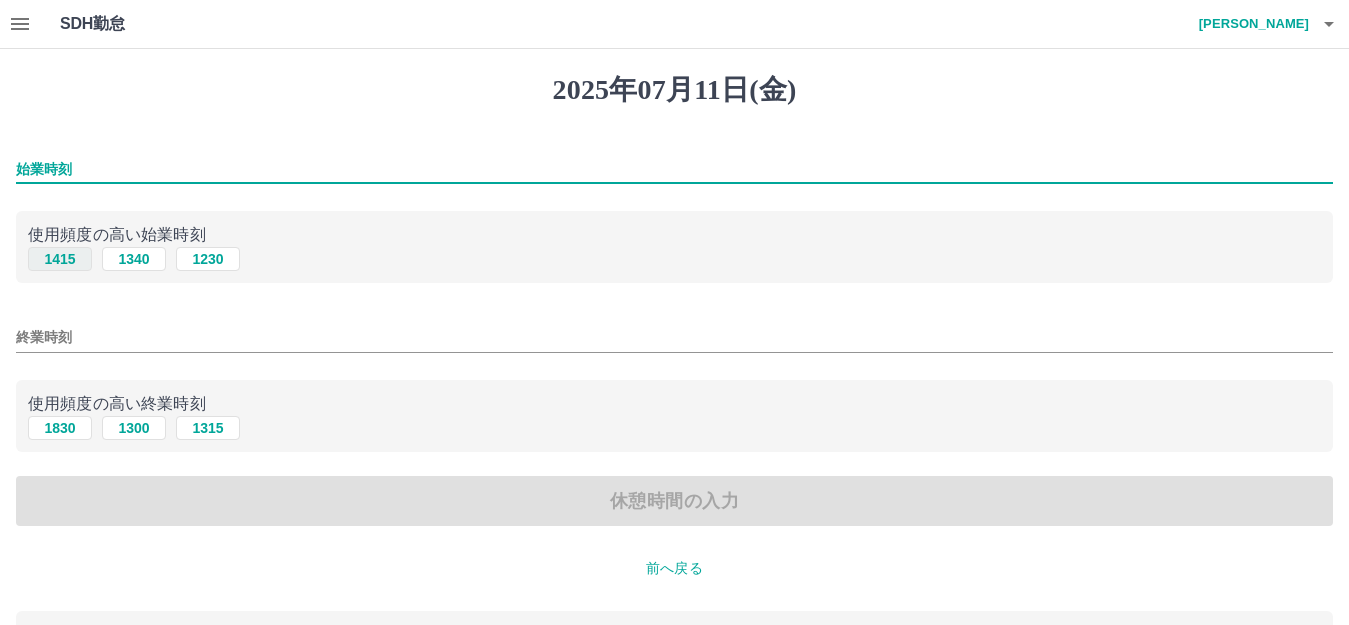 click on "1415" at bounding box center (60, 259) 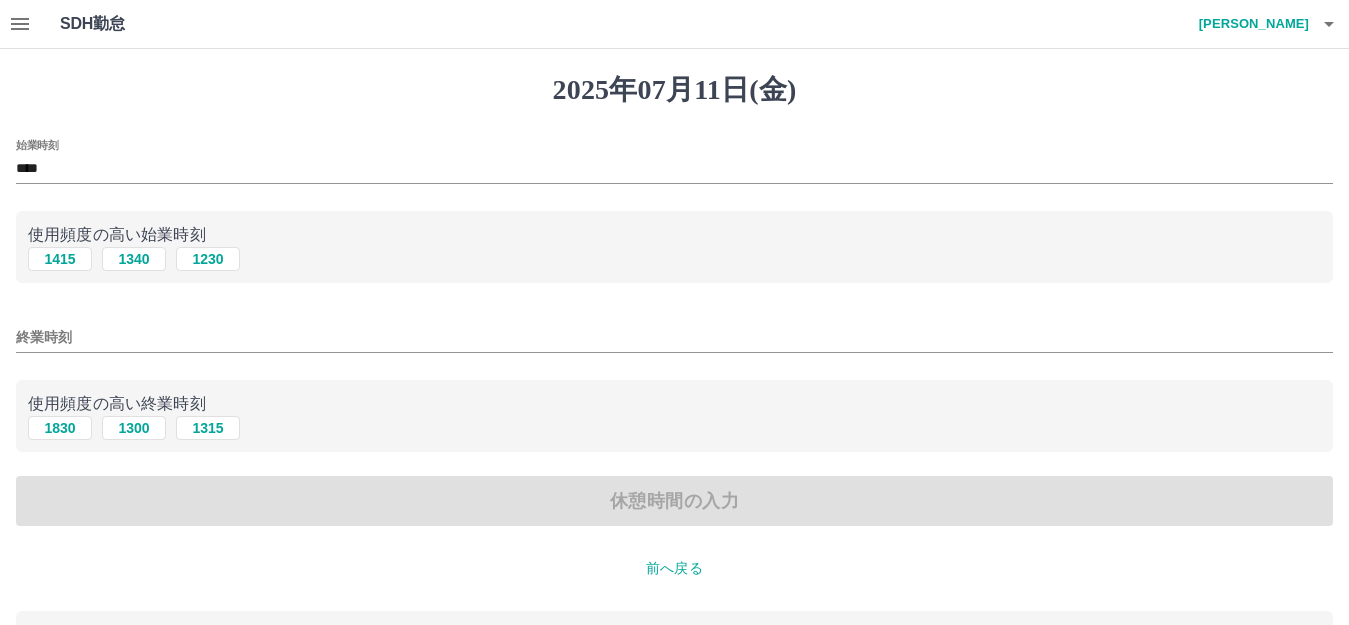 click on "終業時刻" at bounding box center [674, 337] 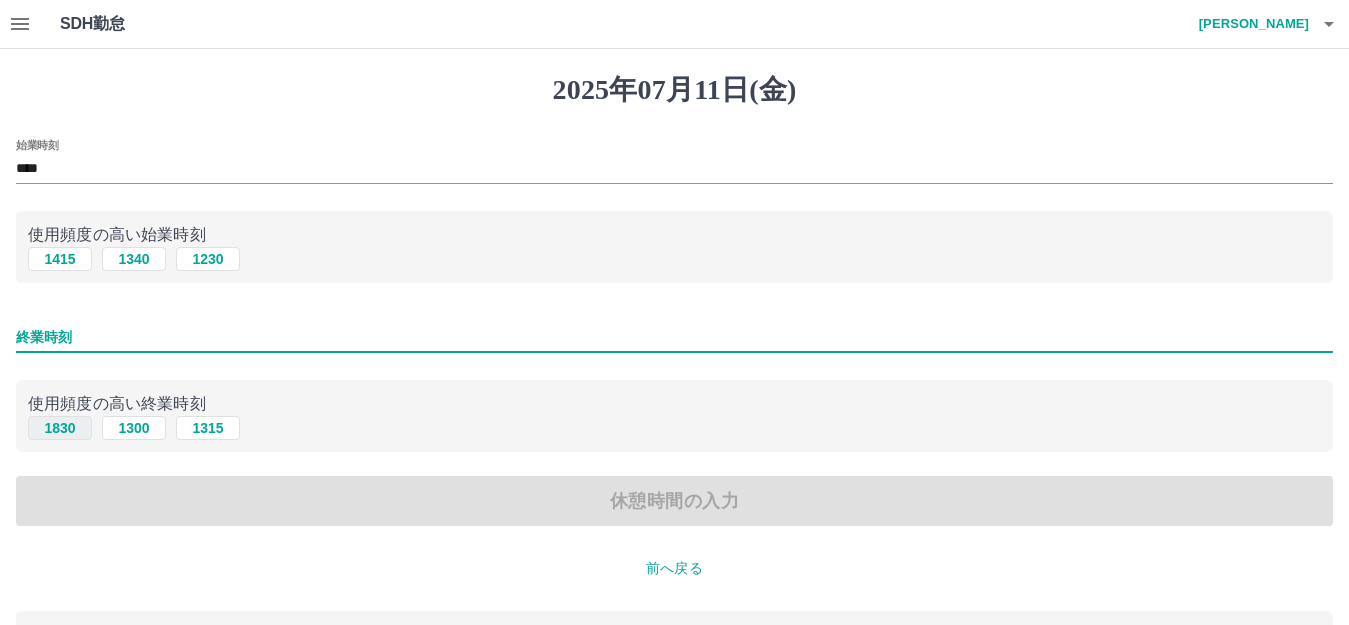 click on "1830" at bounding box center (60, 428) 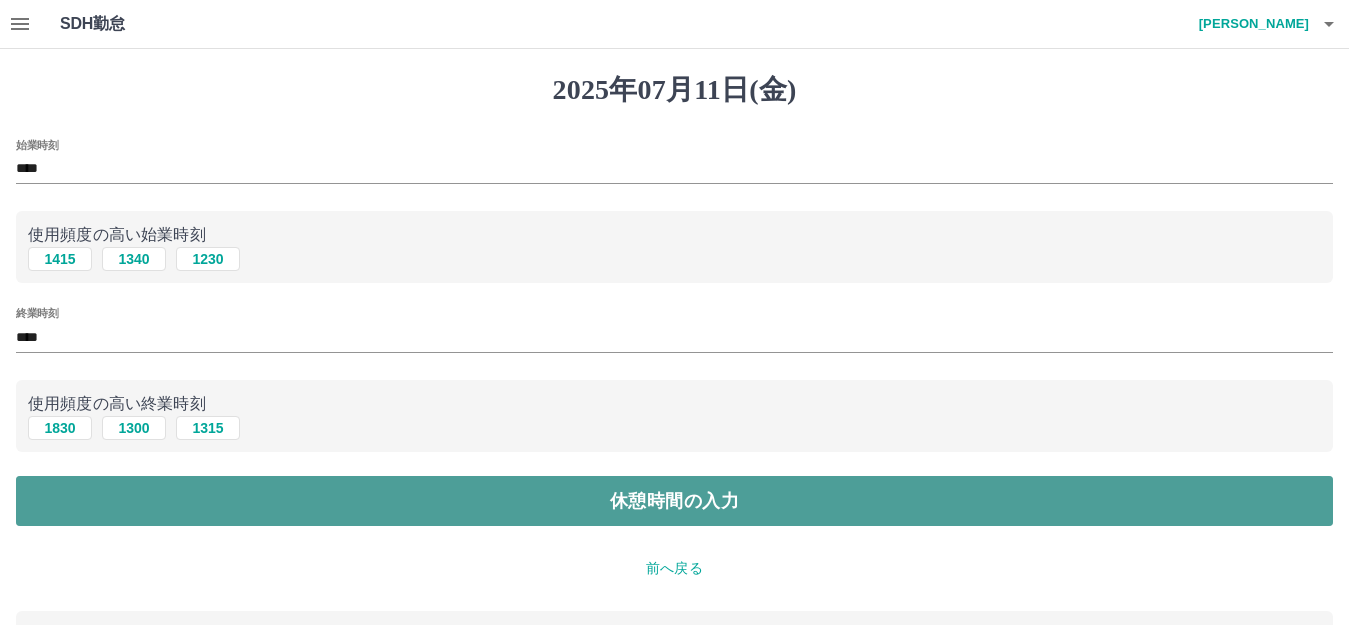 click on "休憩時間の入力" at bounding box center (674, 501) 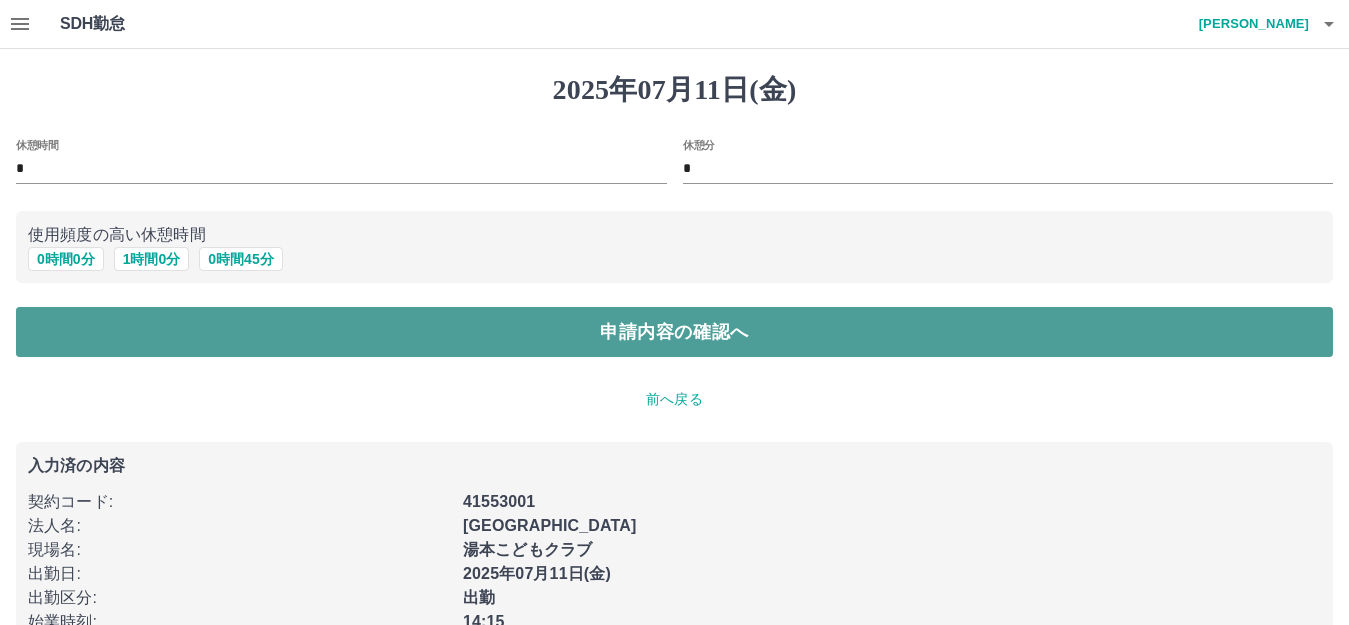 click on "申請内容の確認へ" at bounding box center [674, 332] 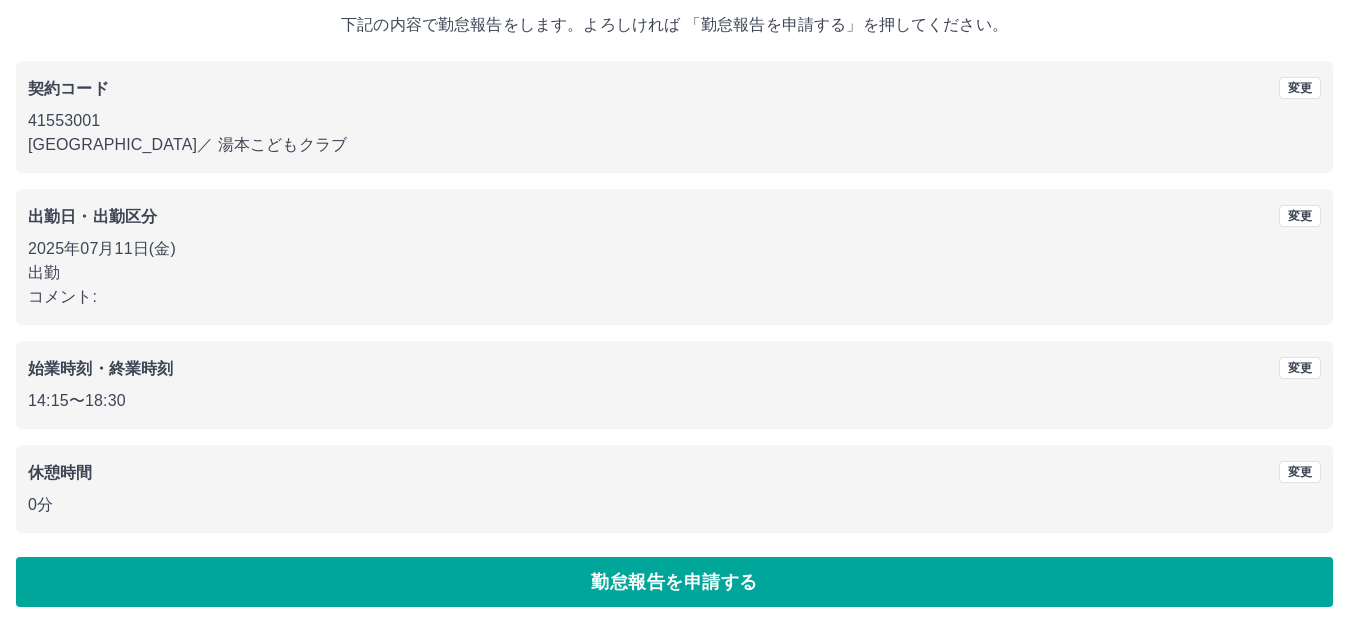 scroll, scrollTop: 124, scrollLeft: 0, axis: vertical 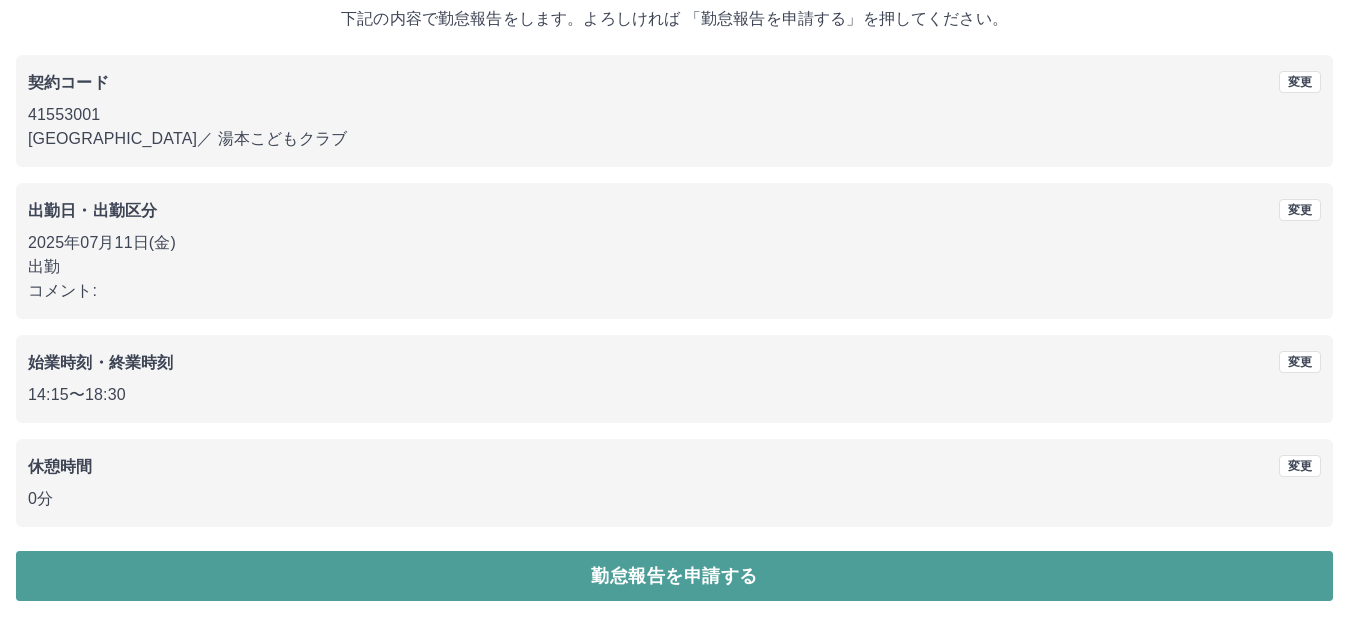click on "勤怠報告を申請する" at bounding box center [674, 576] 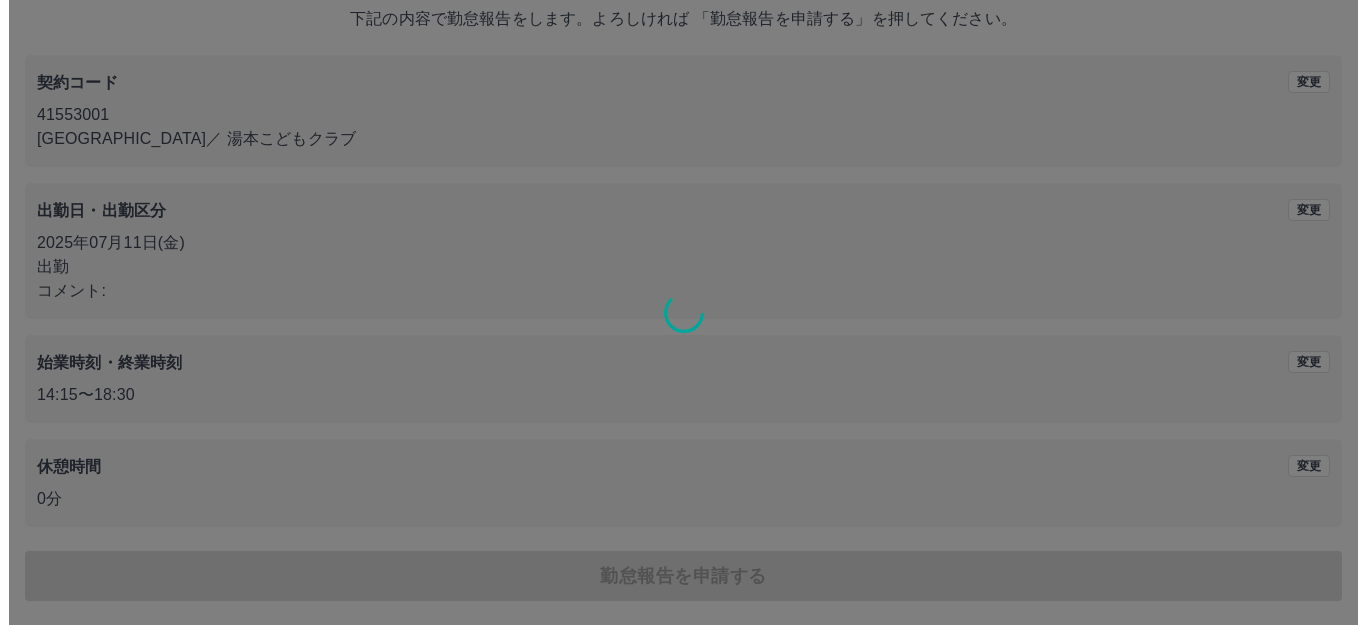scroll, scrollTop: 0, scrollLeft: 0, axis: both 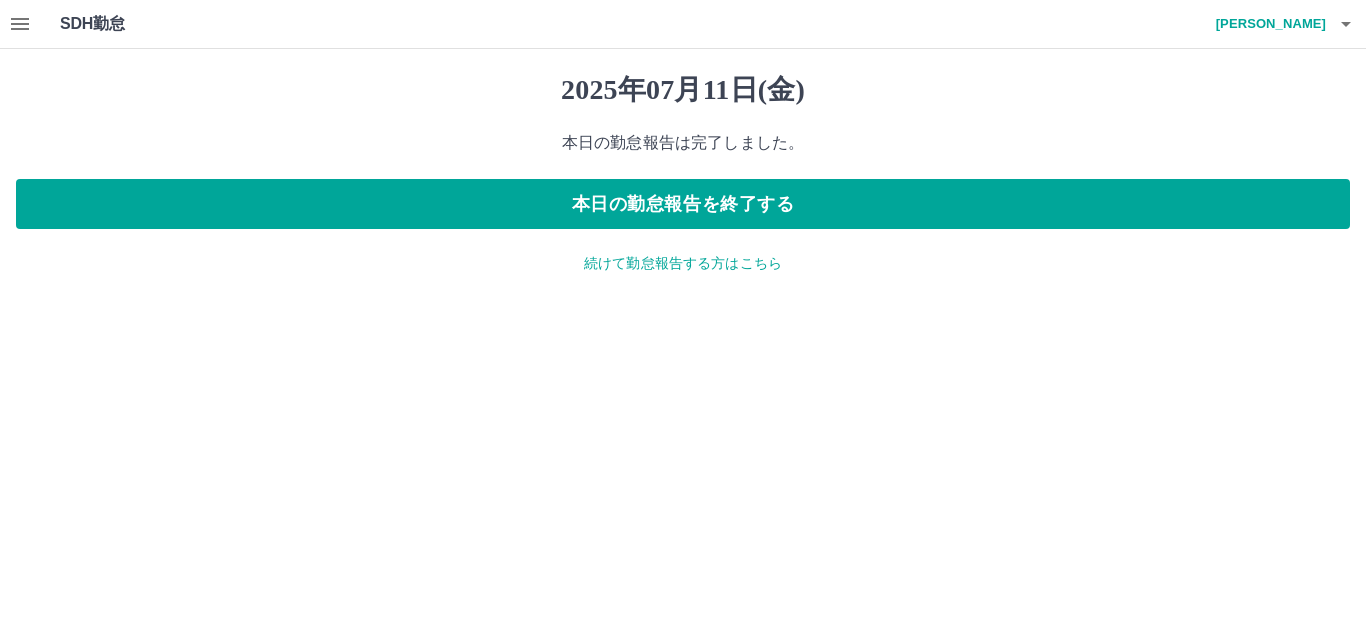 click on "続けて勤怠報告する方はこちら" at bounding box center (683, 263) 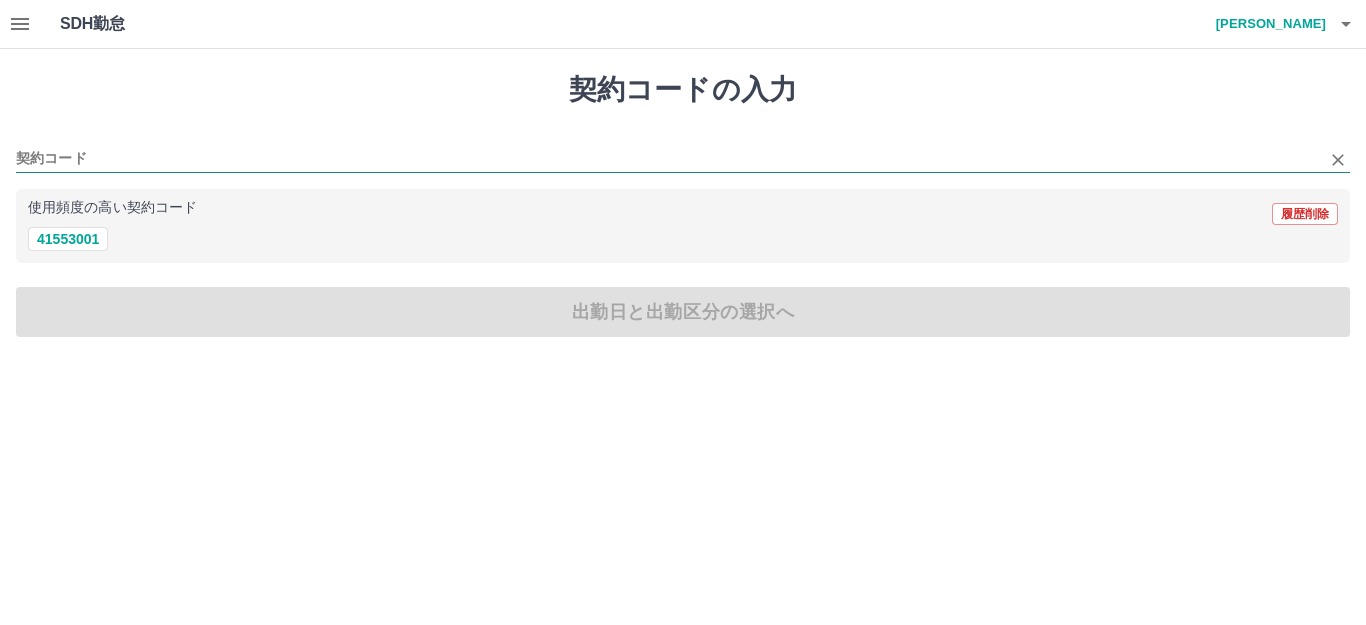 click on "契約コード" at bounding box center (668, 159) 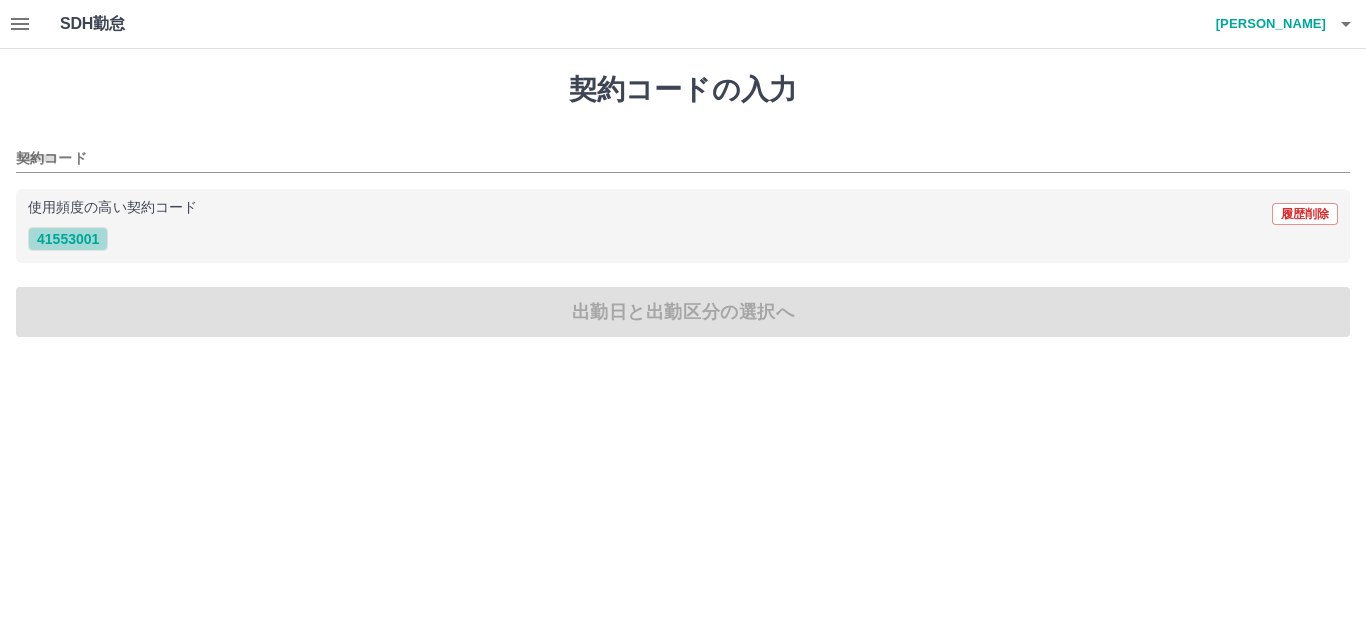 click on "41553001" at bounding box center (68, 239) 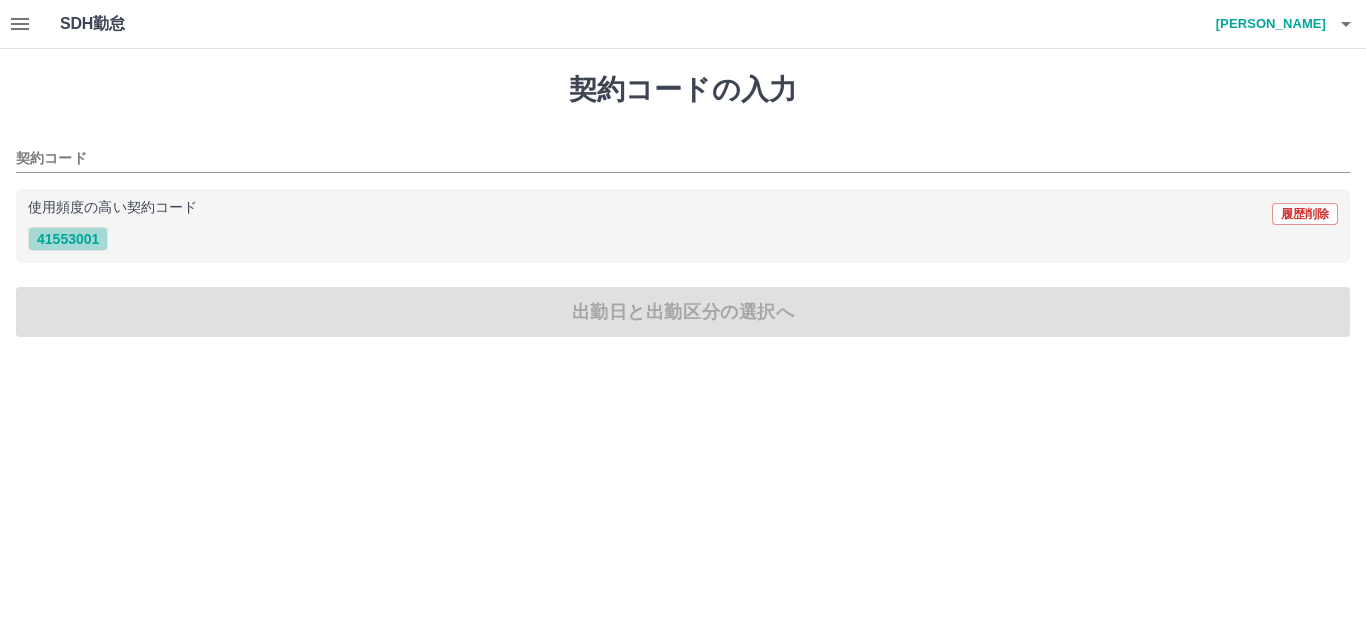 type on "********" 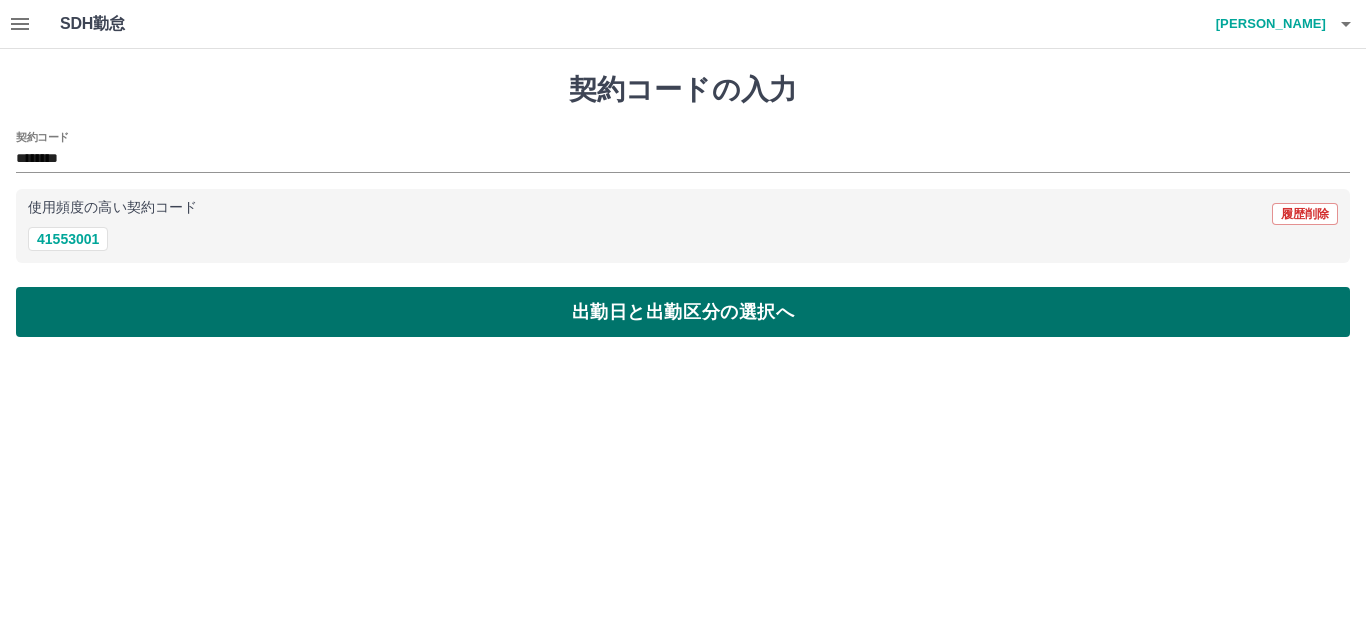 click on "出勤日と出勤区分の選択へ" at bounding box center (683, 312) 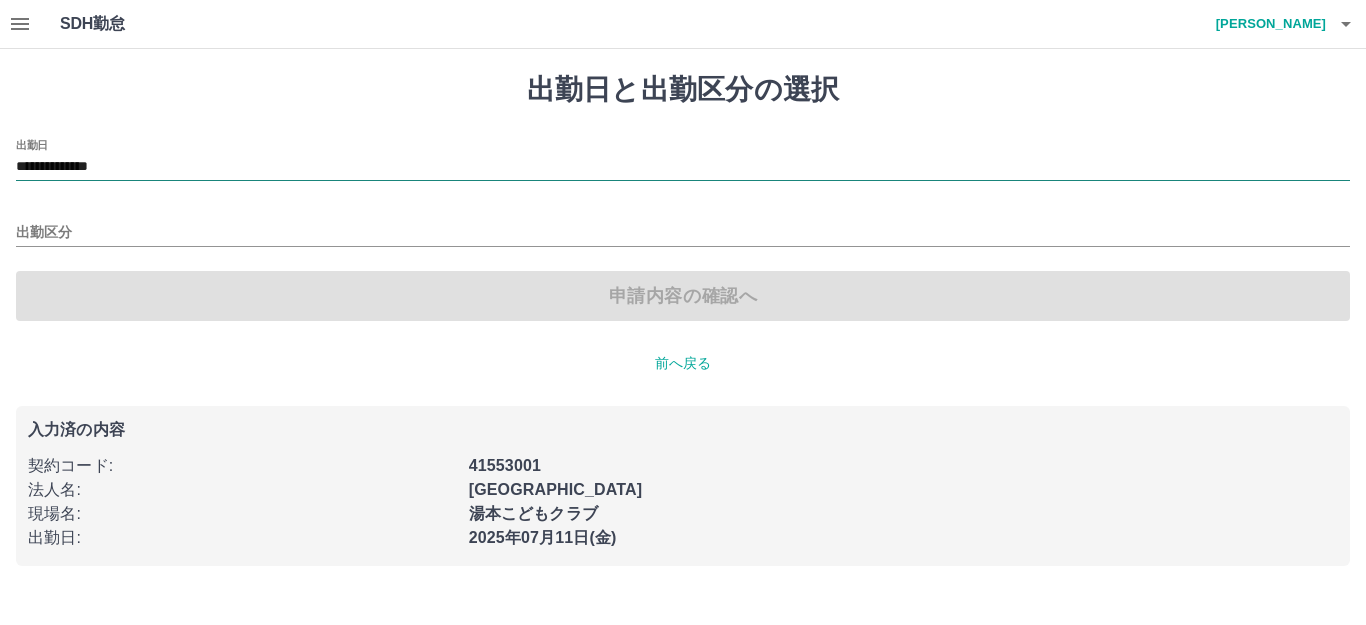 click on "**********" at bounding box center (683, 167) 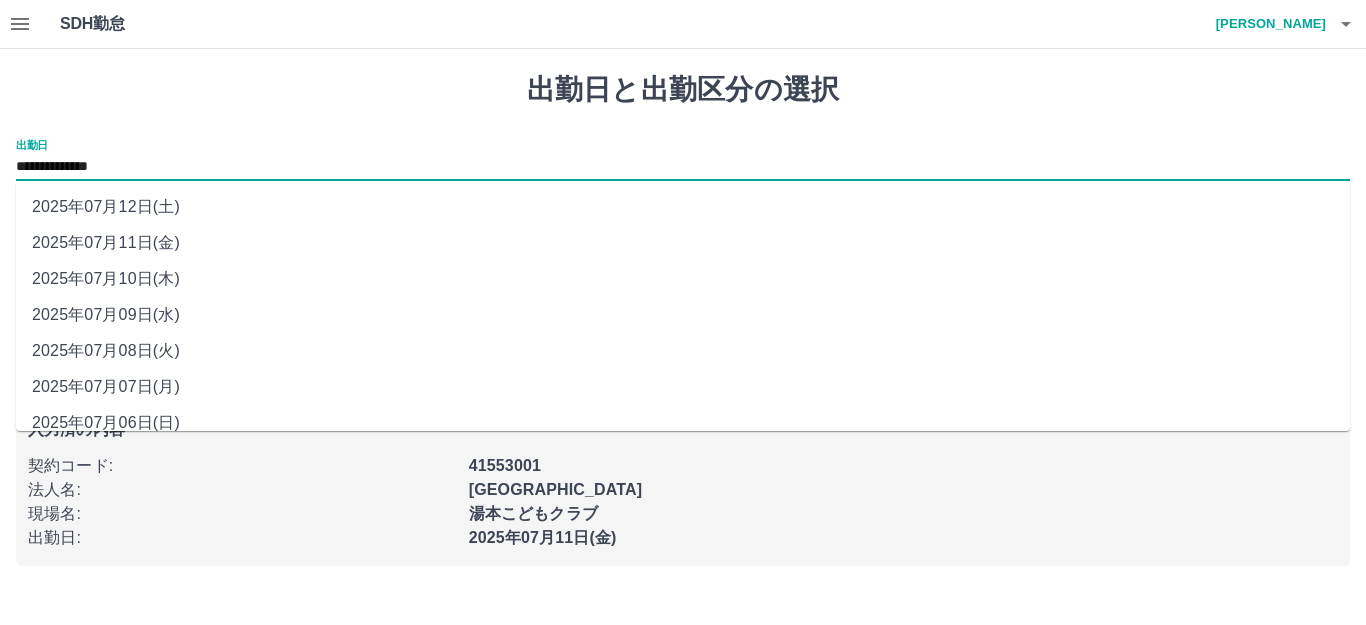 click on "2025年07月12日(土)" at bounding box center (683, 207) 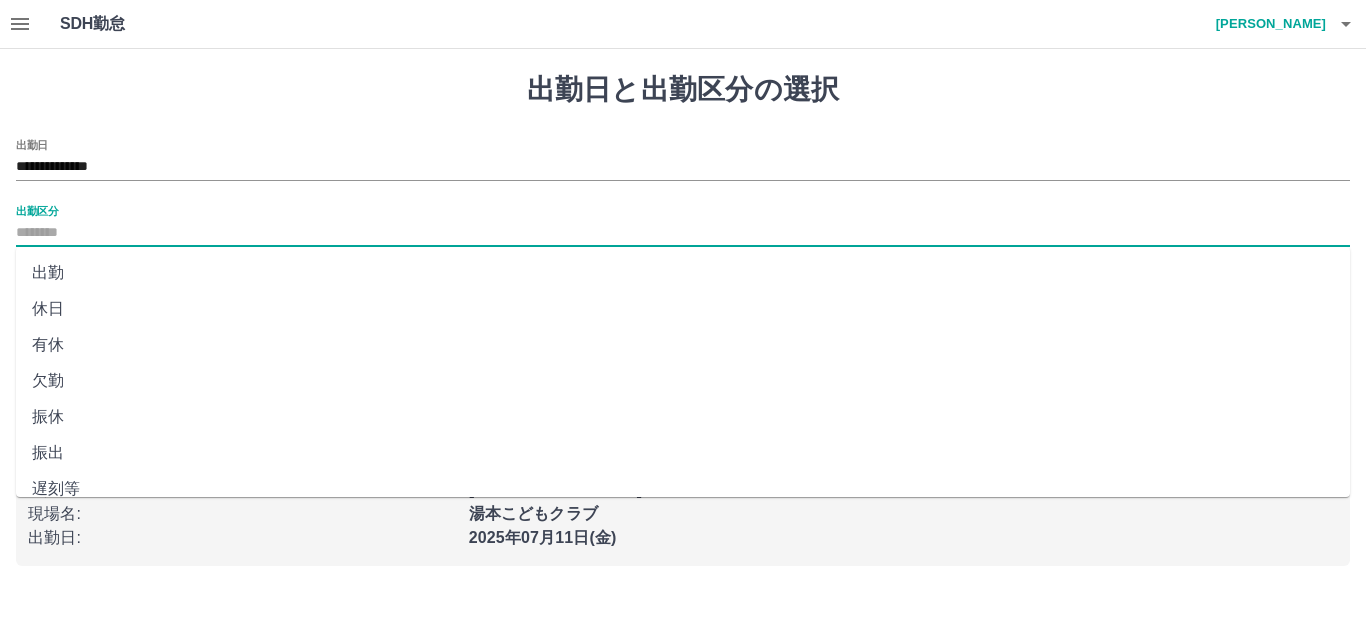 click on "出勤区分" at bounding box center [683, 233] 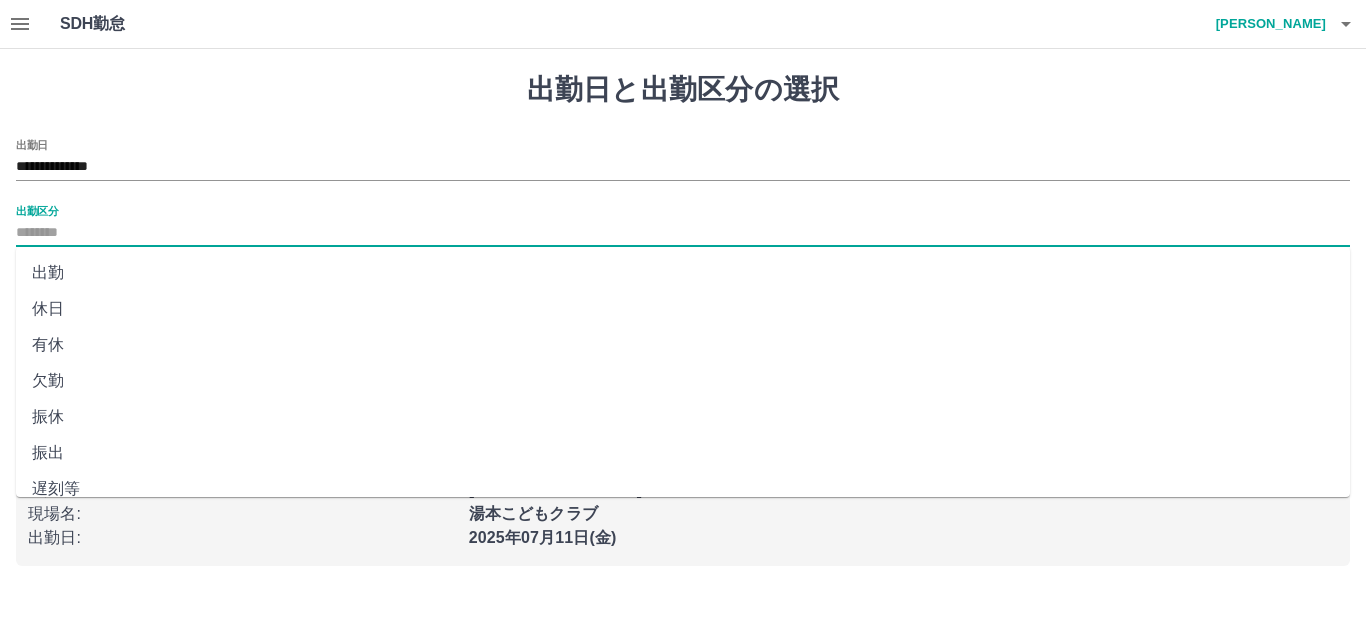 click on "休日" at bounding box center [683, 309] 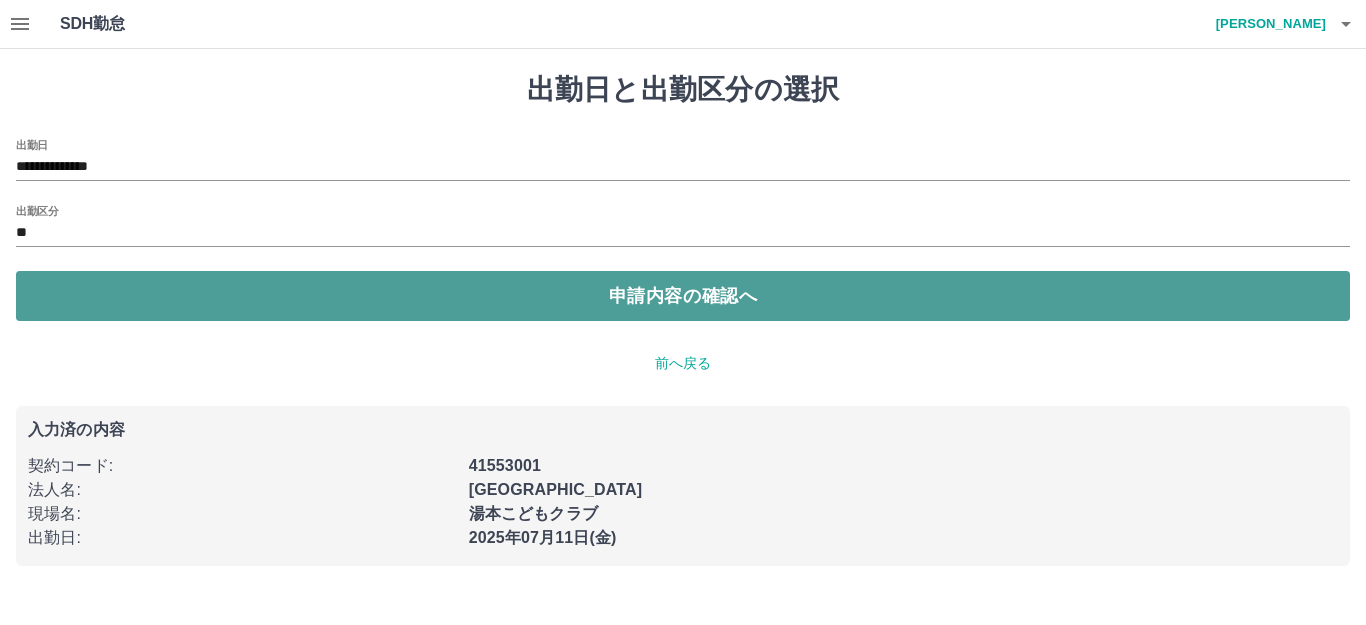 click on "申請内容の確認へ" at bounding box center [683, 296] 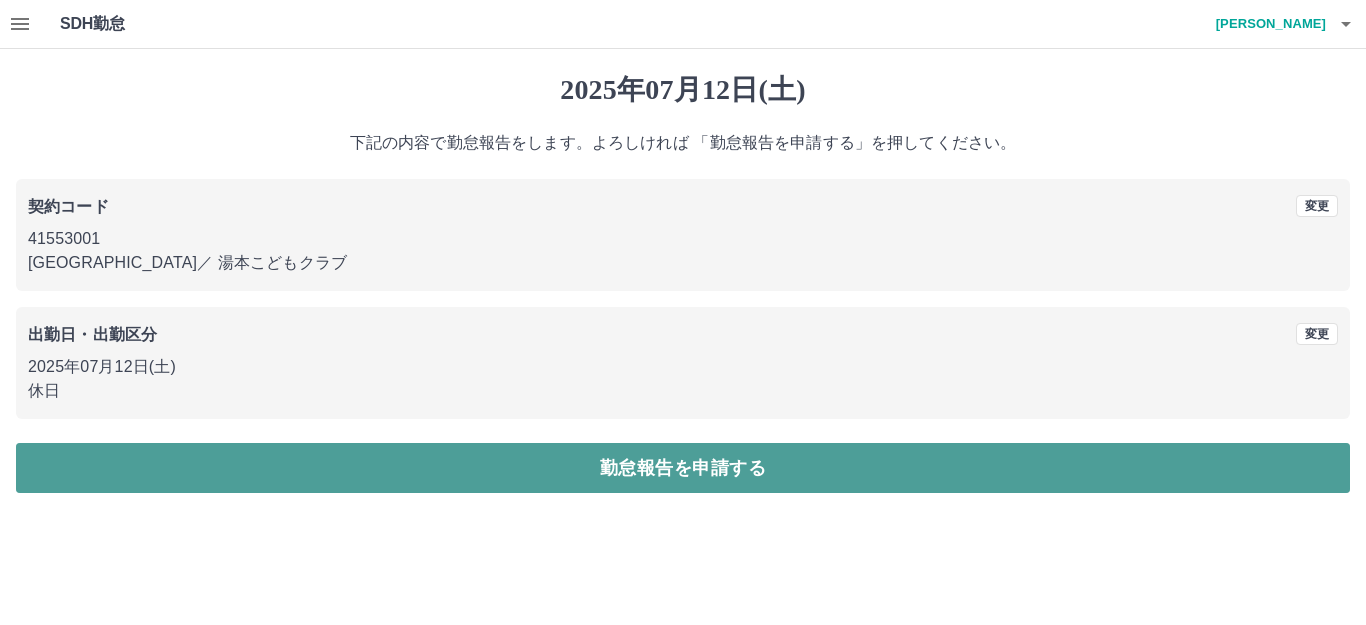 click on "勤怠報告を申請する" at bounding box center [683, 468] 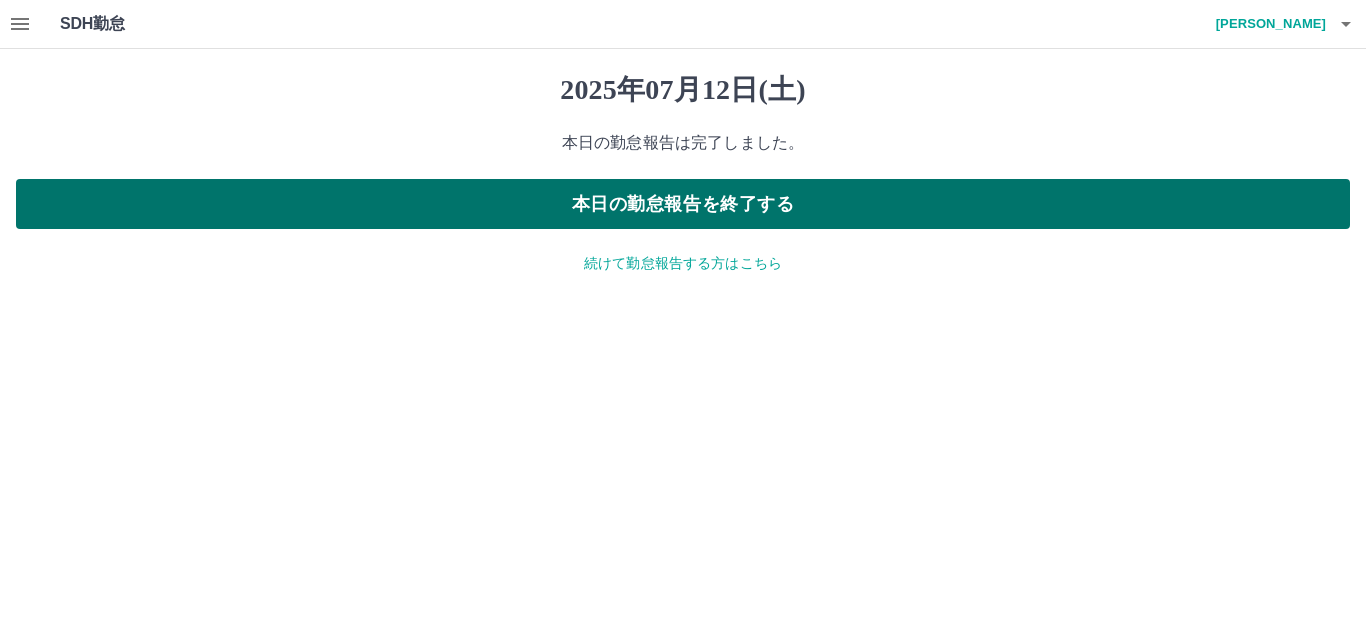 click on "本日の勤怠報告を終了する" at bounding box center (683, 204) 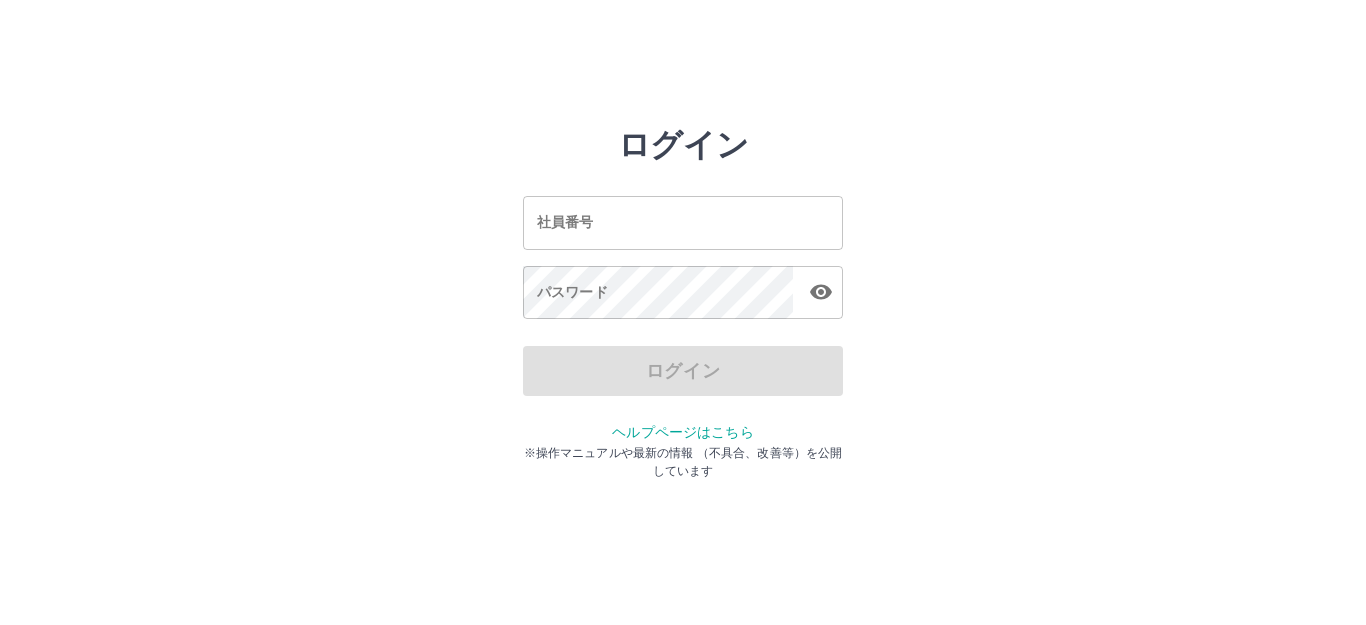 scroll, scrollTop: 0, scrollLeft: 0, axis: both 